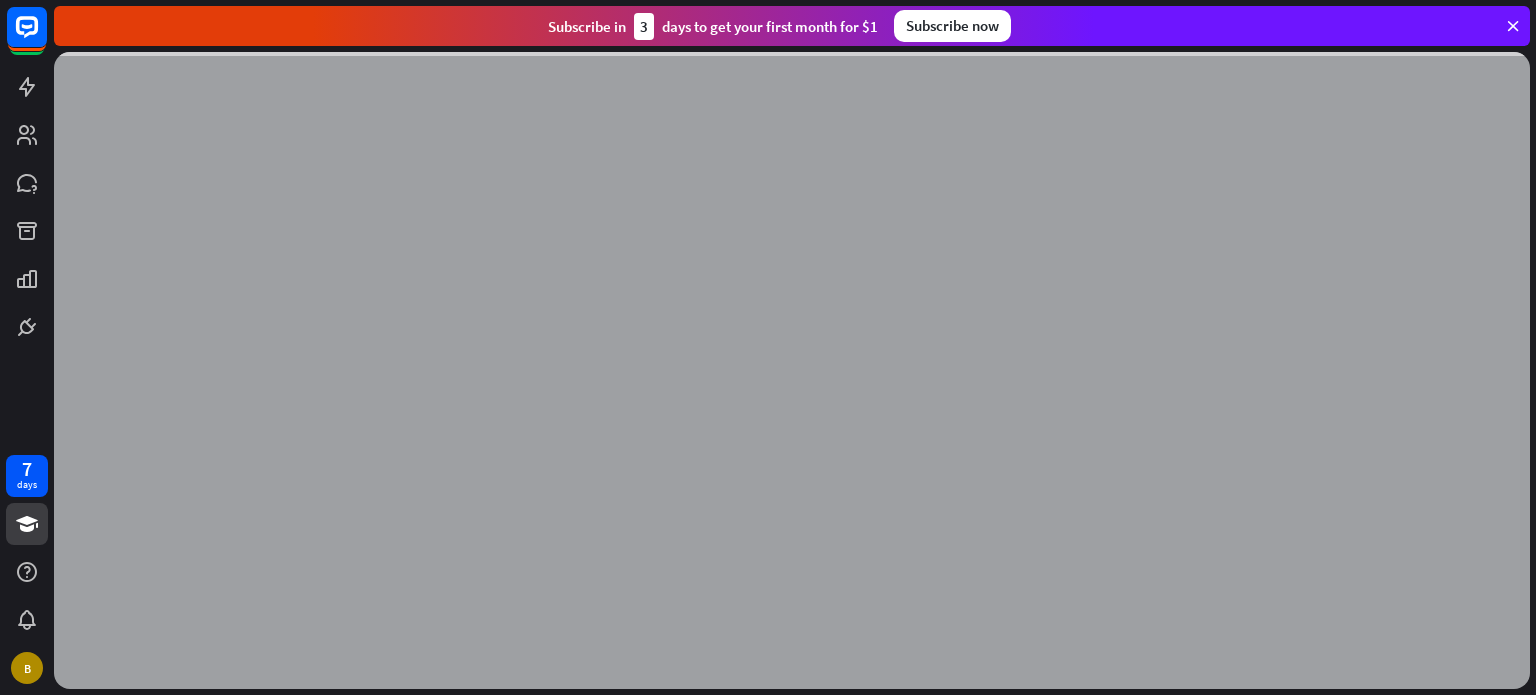 scroll, scrollTop: 0, scrollLeft: 0, axis: both 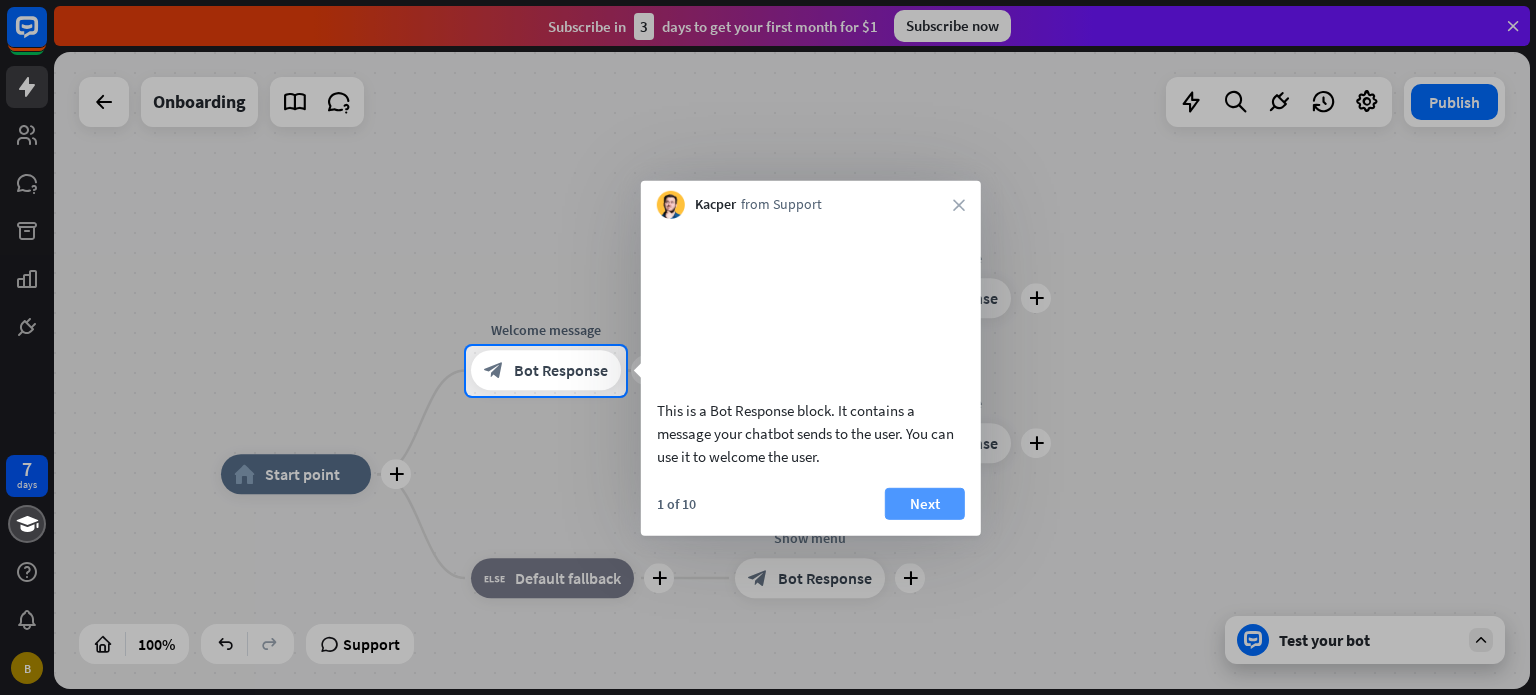 click on "Next" at bounding box center (925, 503) 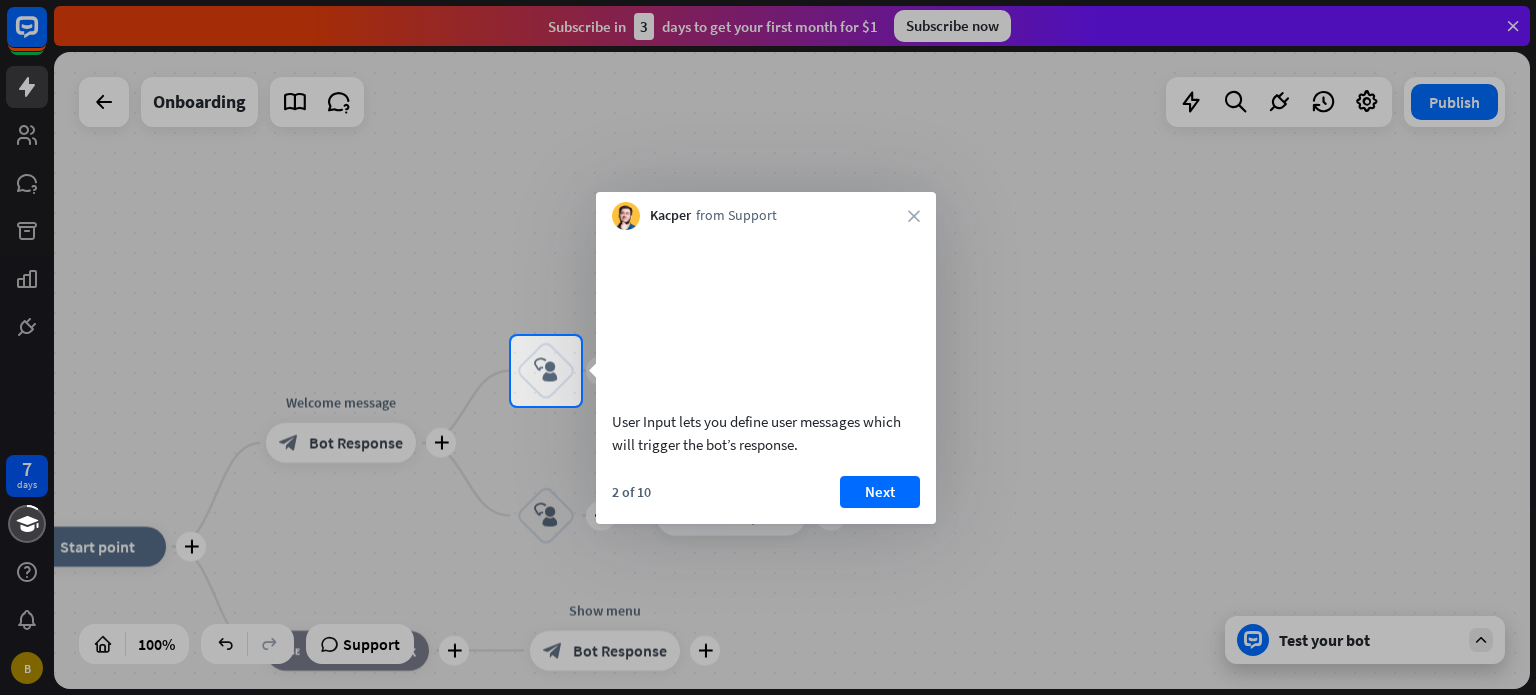 drag, startPoint x: 647, startPoint y: 451, endPoint x: 590, endPoint y: 513, distance: 84.21995 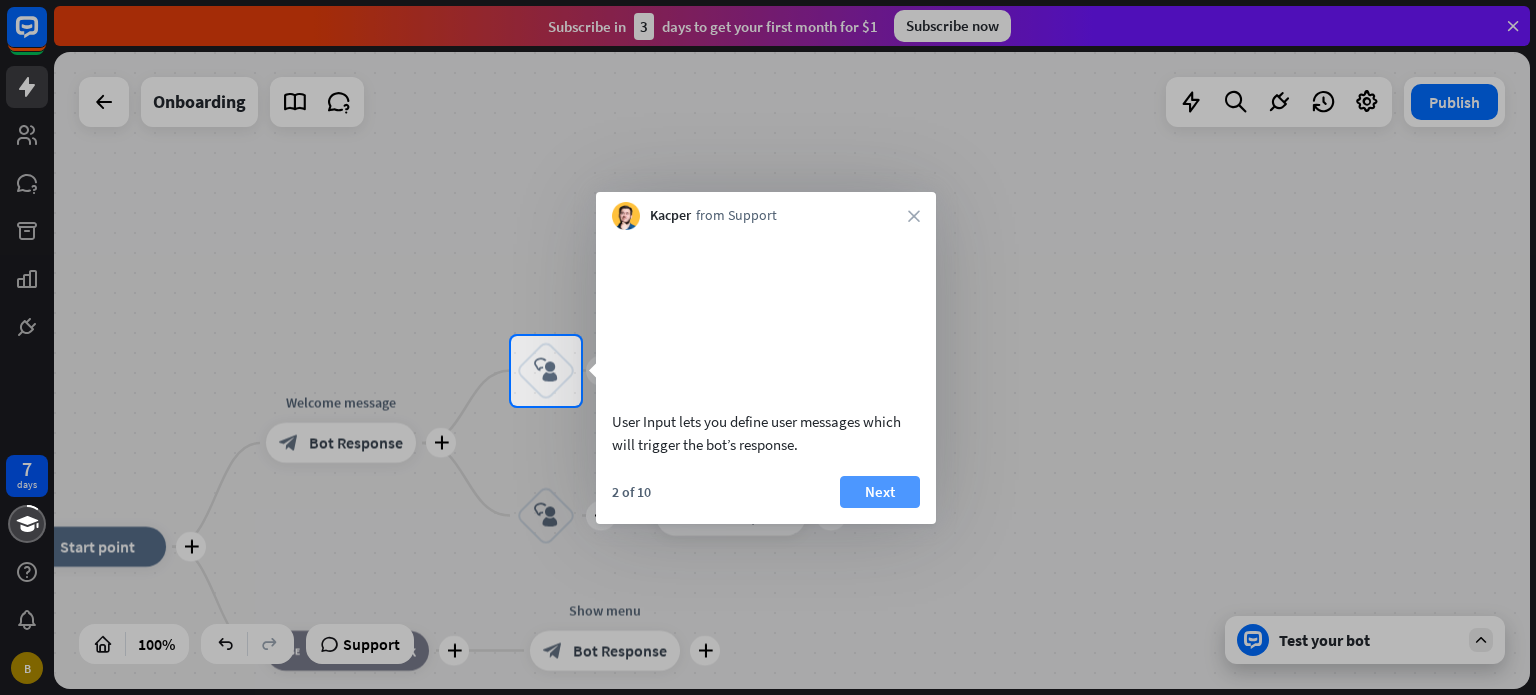 click on "Next" at bounding box center [880, 492] 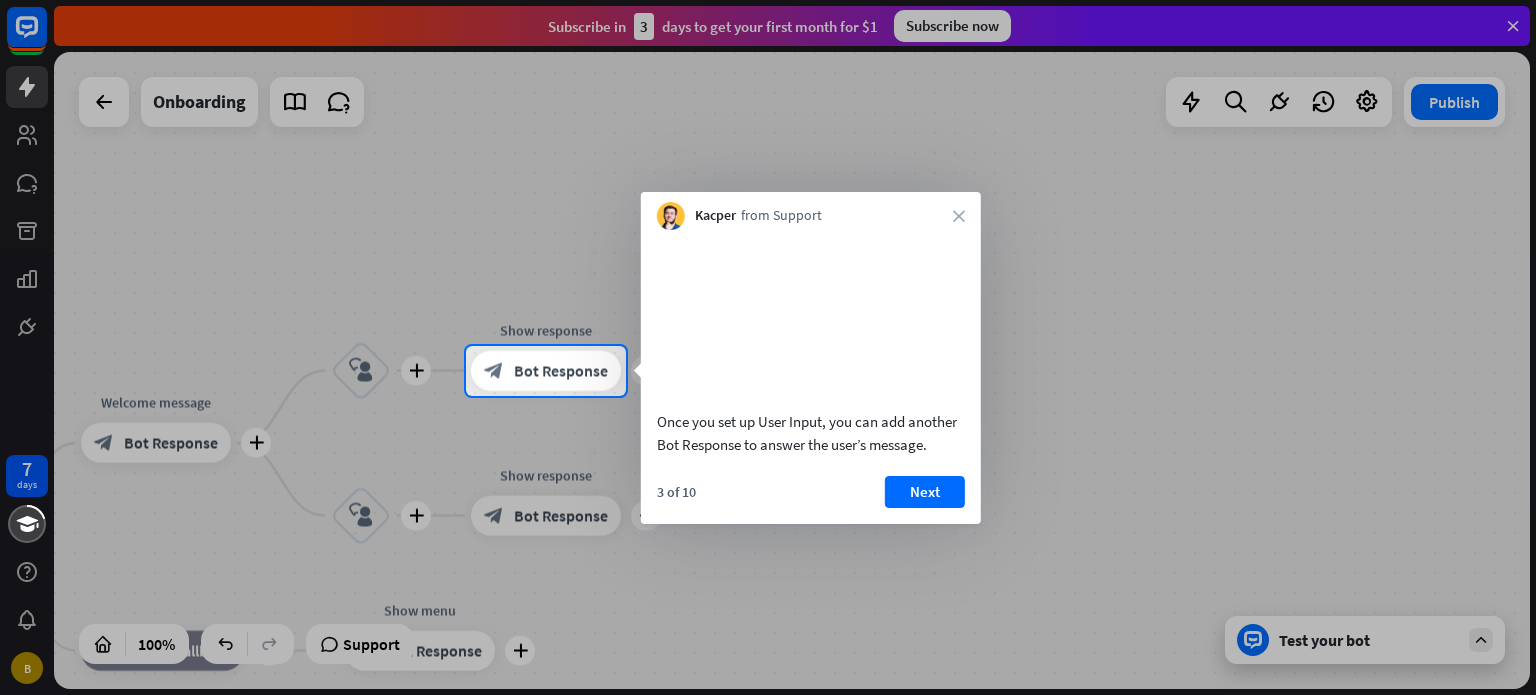 click on "Once you set up User Input, you can add another Bot Response to answer the user’s message." at bounding box center (811, 433) 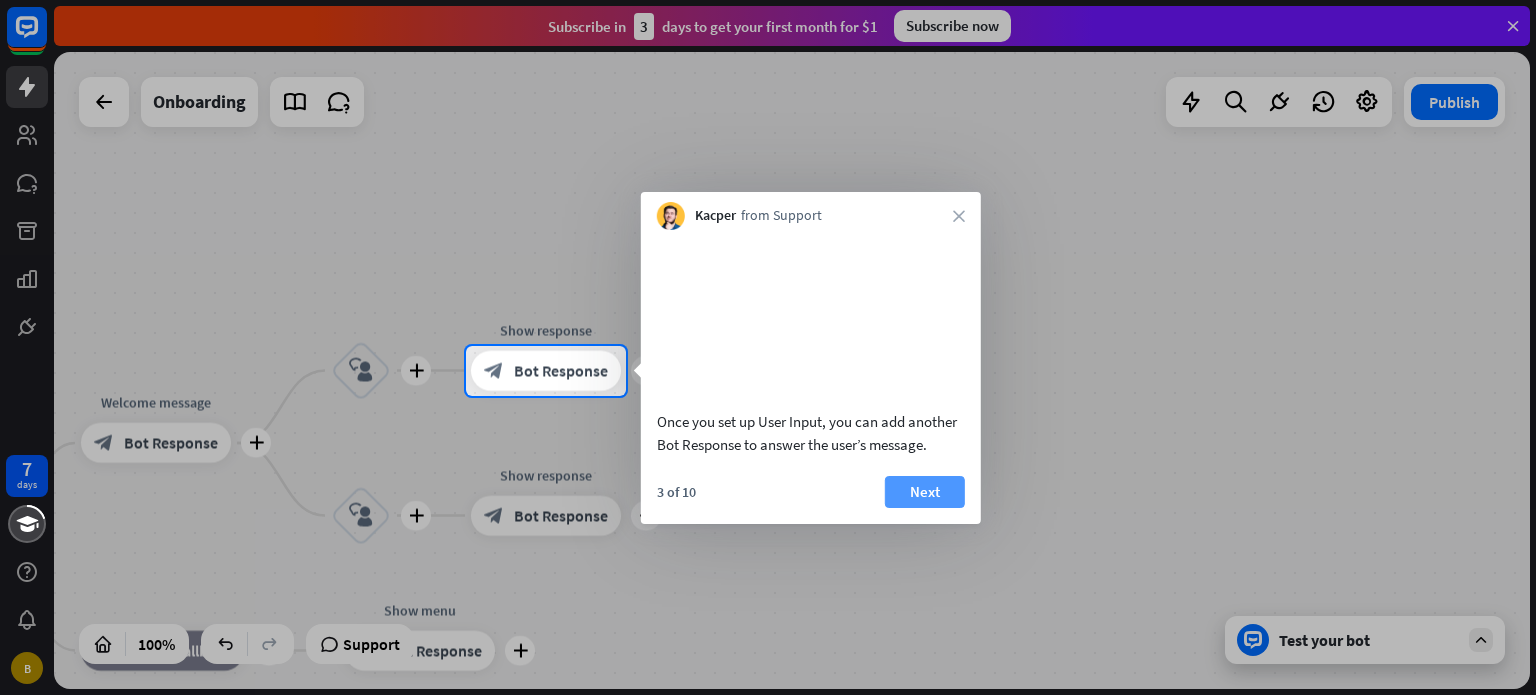 click on "Next" at bounding box center (925, 492) 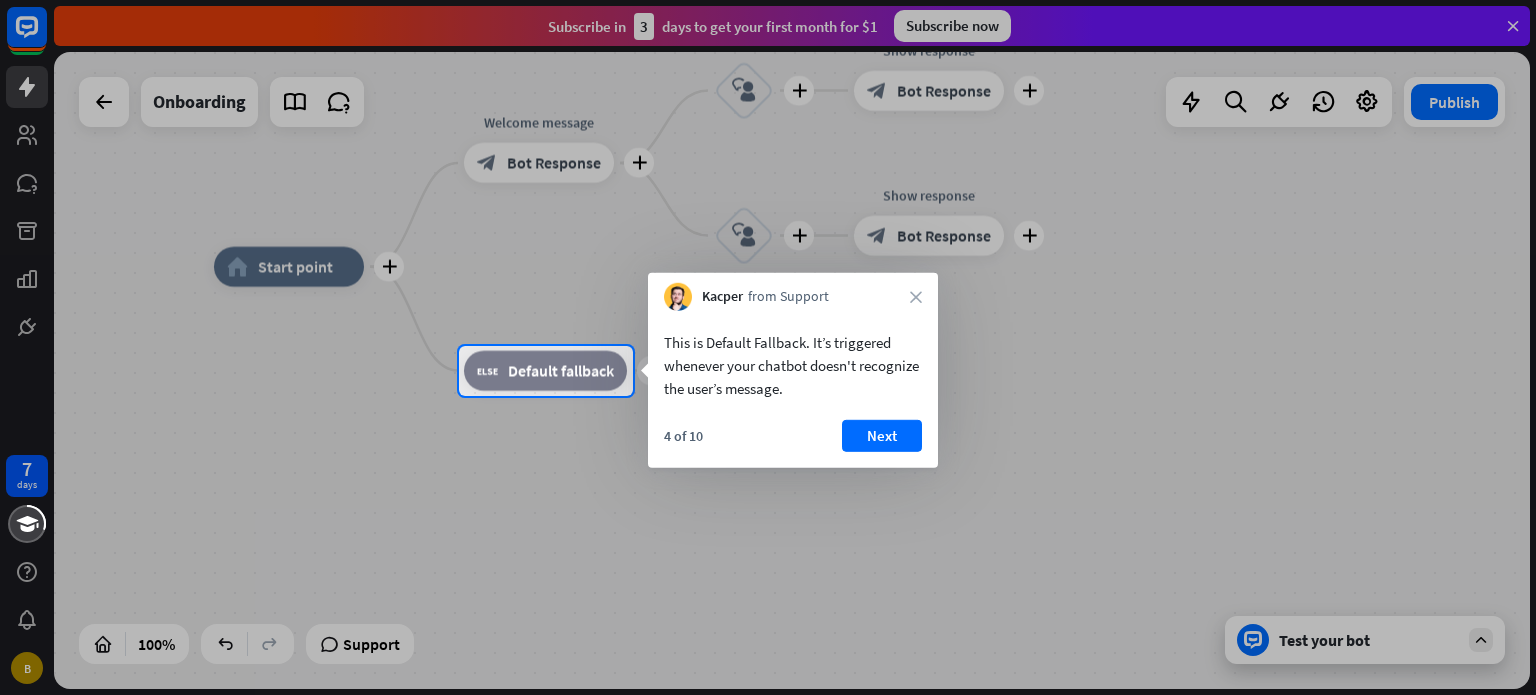 drag, startPoint x: 819, startPoint y: 375, endPoint x: 669, endPoint y: 345, distance: 152.97058 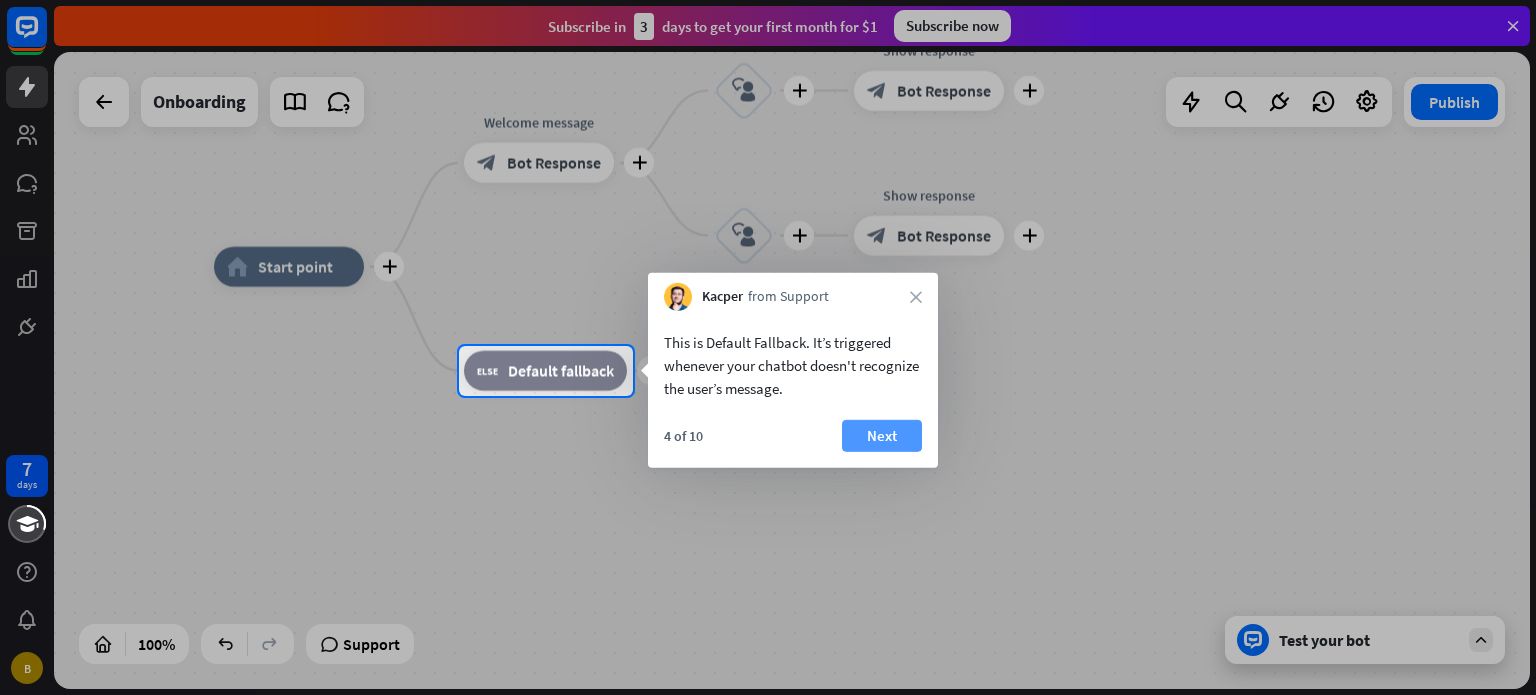 click on "Next" at bounding box center [882, 436] 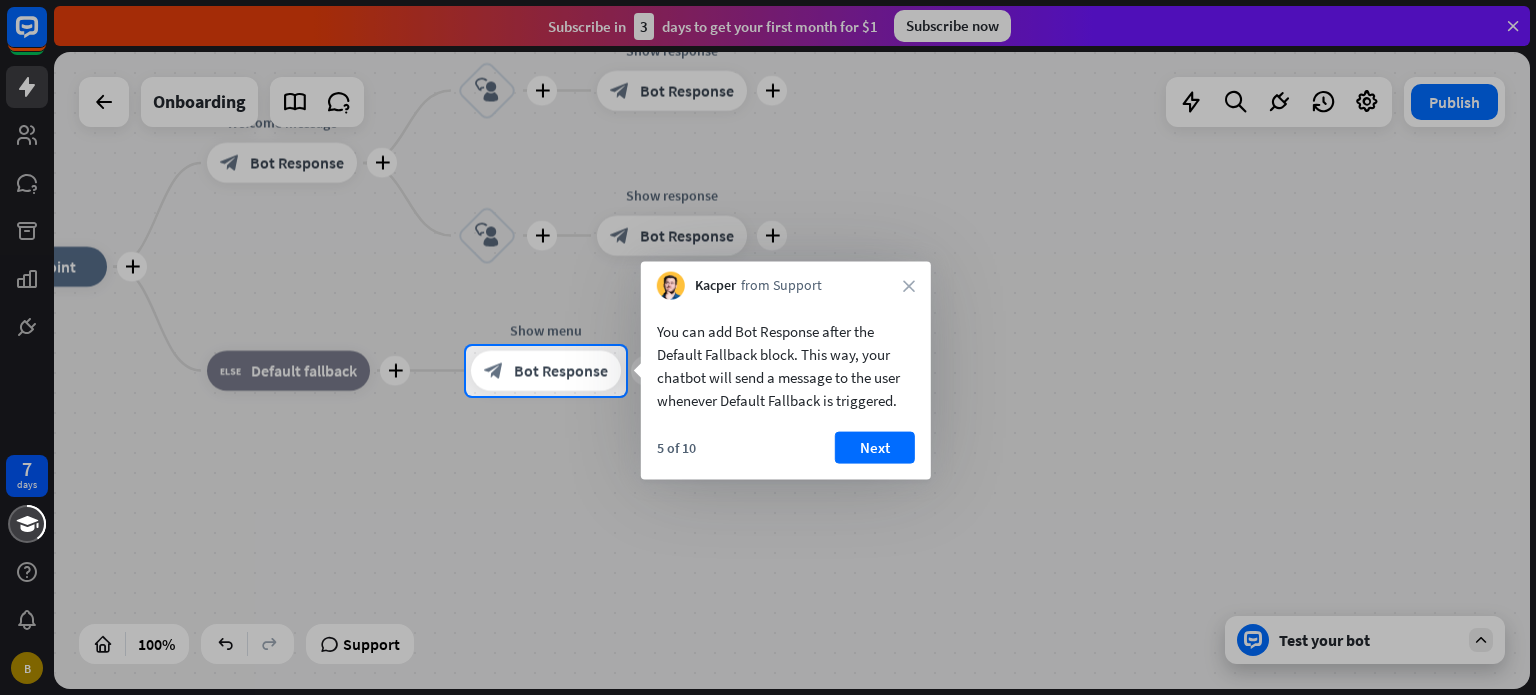 drag, startPoint x: 659, startPoint y: 326, endPoint x: 754, endPoint y: 360, distance: 100.90094 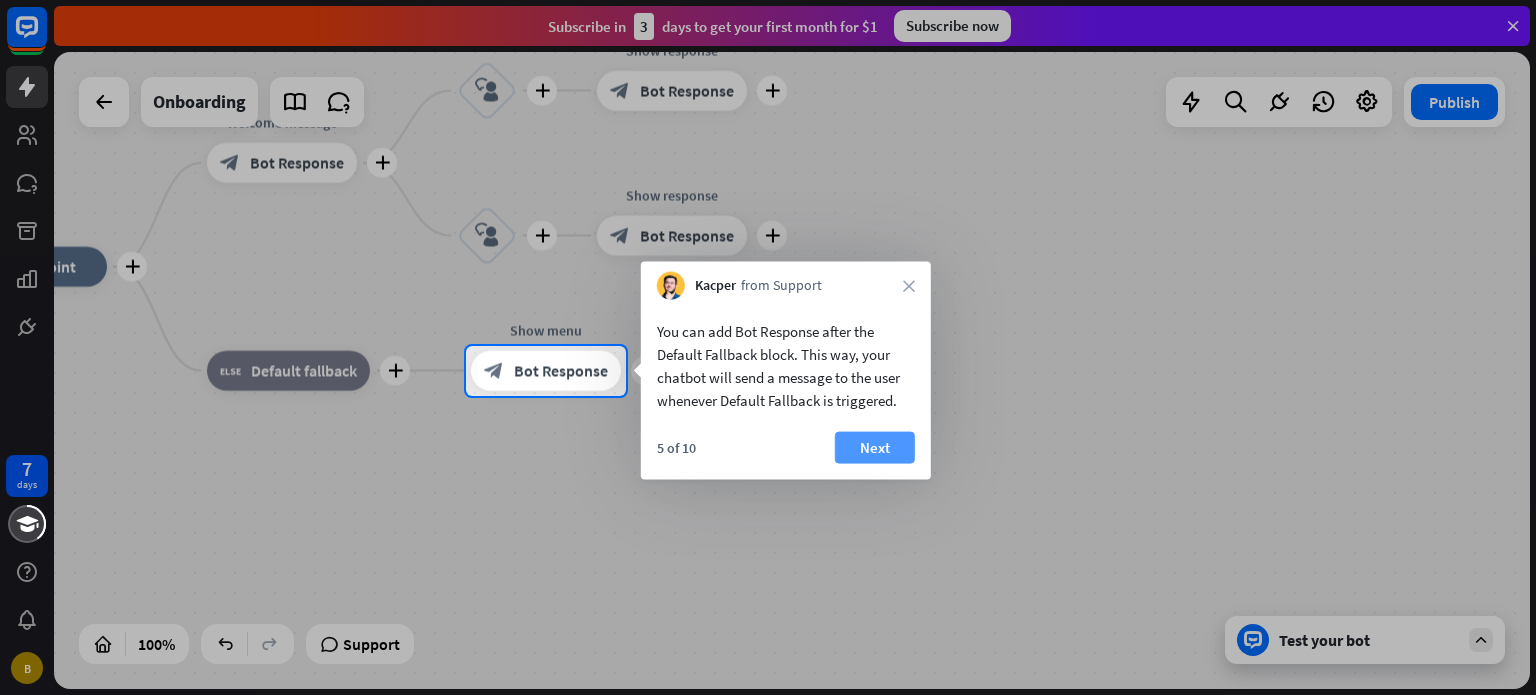 click on "Next" at bounding box center (875, 448) 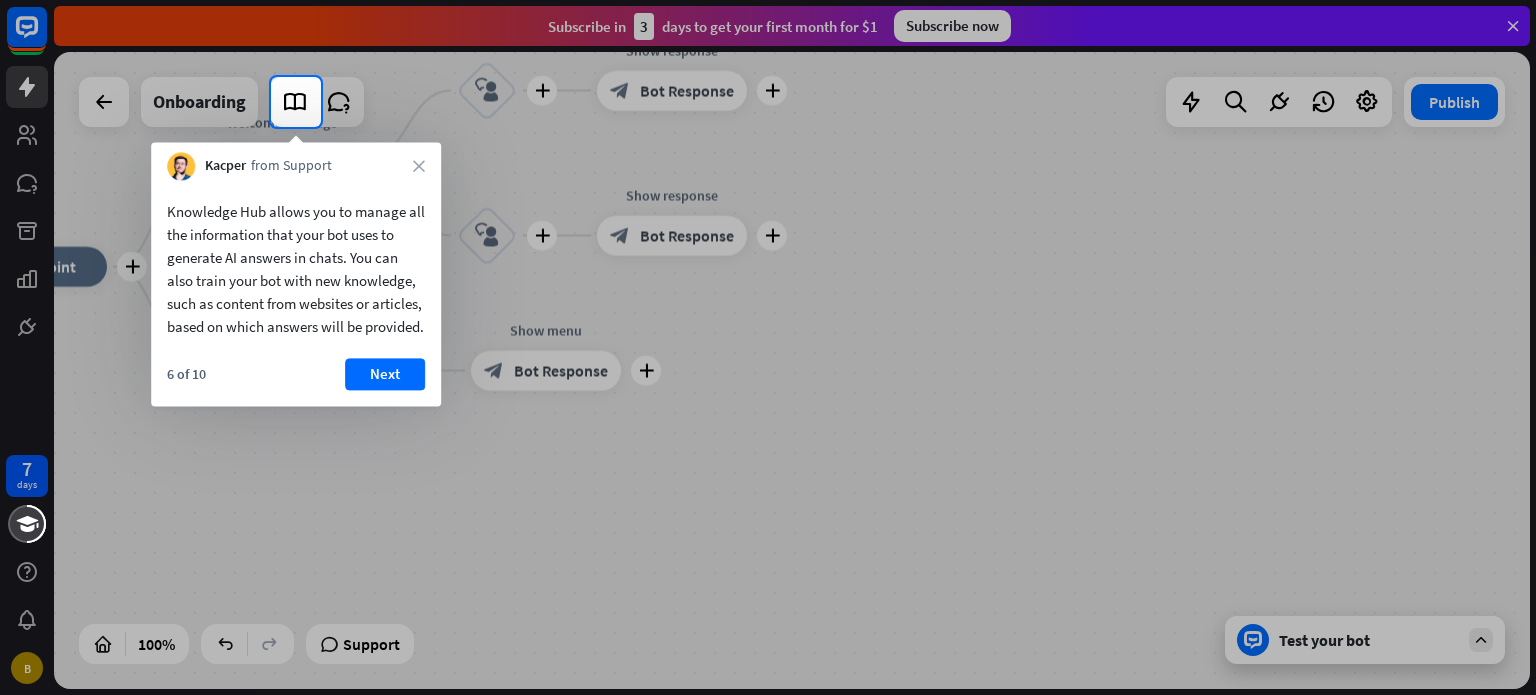drag, startPoint x: 181, startPoint y: 207, endPoint x: 411, endPoint y: 215, distance: 230.13908 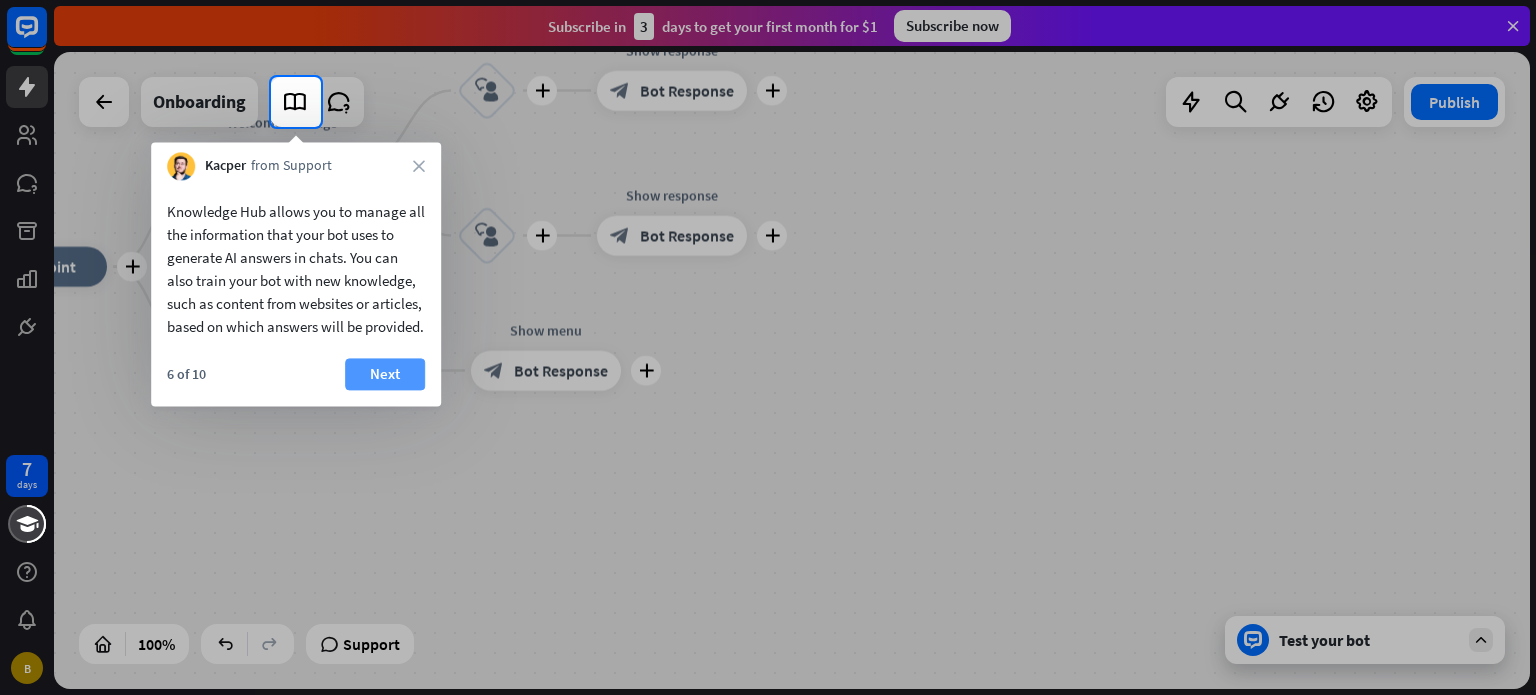 click on "Next" at bounding box center (385, 374) 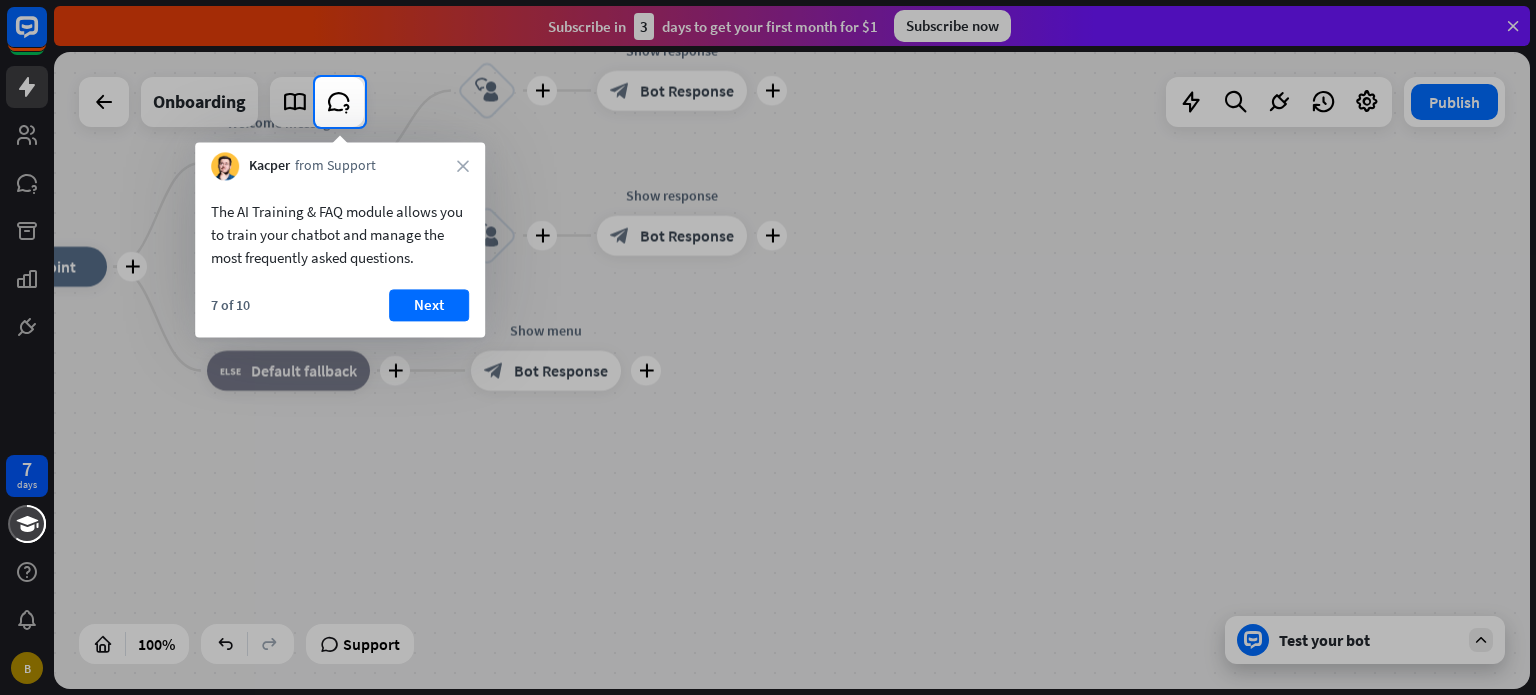 drag, startPoint x: 228, startPoint y: 216, endPoint x: 329, endPoint y: 215, distance: 101.00495 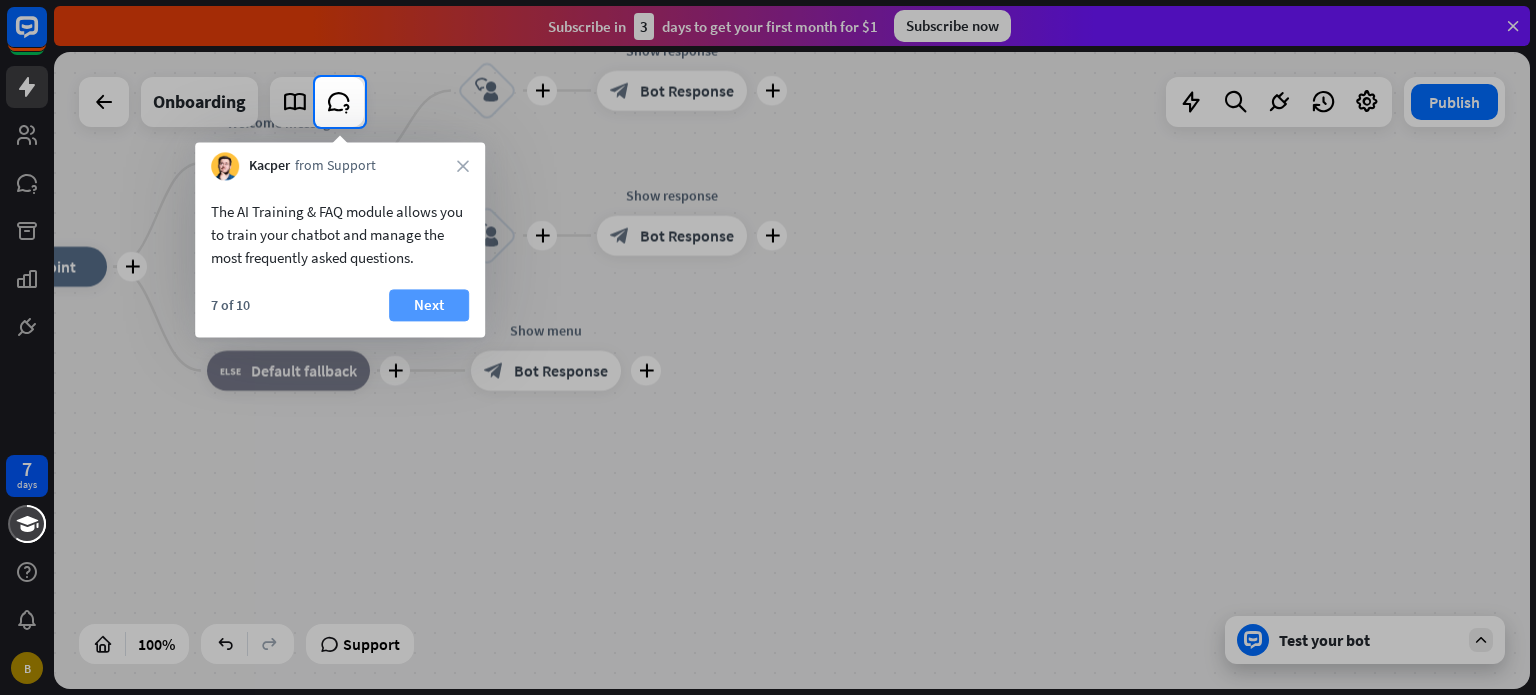 click on "Next" at bounding box center [429, 305] 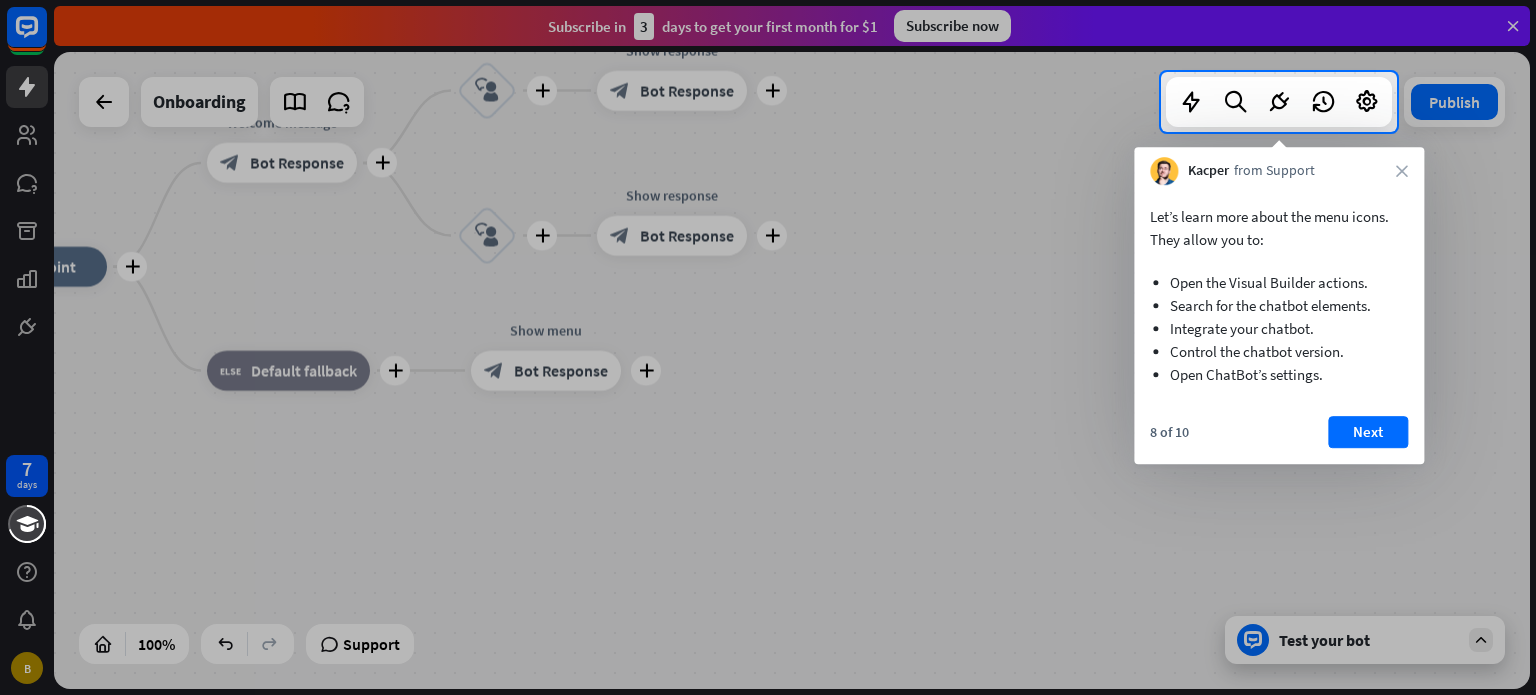 drag, startPoint x: 1155, startPoint y: 217, endPoint x: 1202, endPoint y: 240, distance: 52.3259 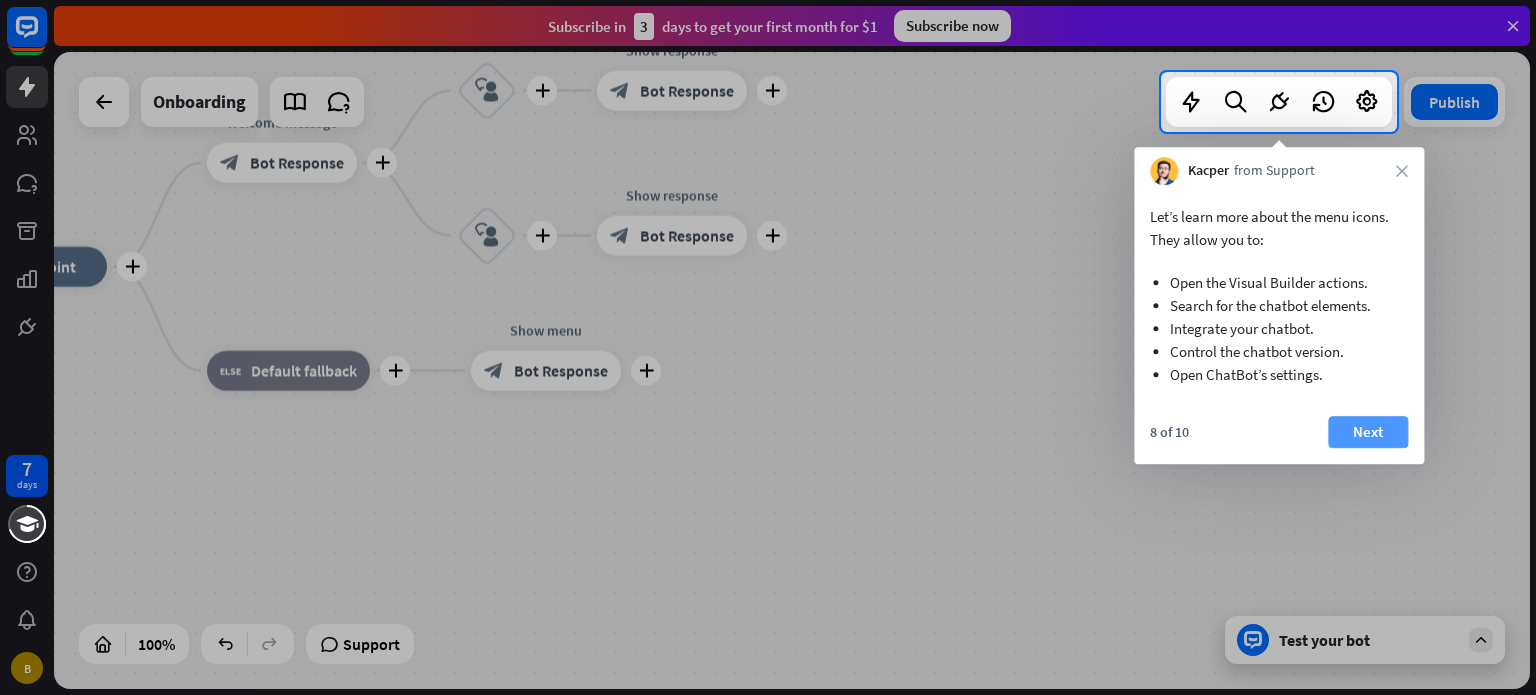 click on "Next" at bounding box center (1368, 432) 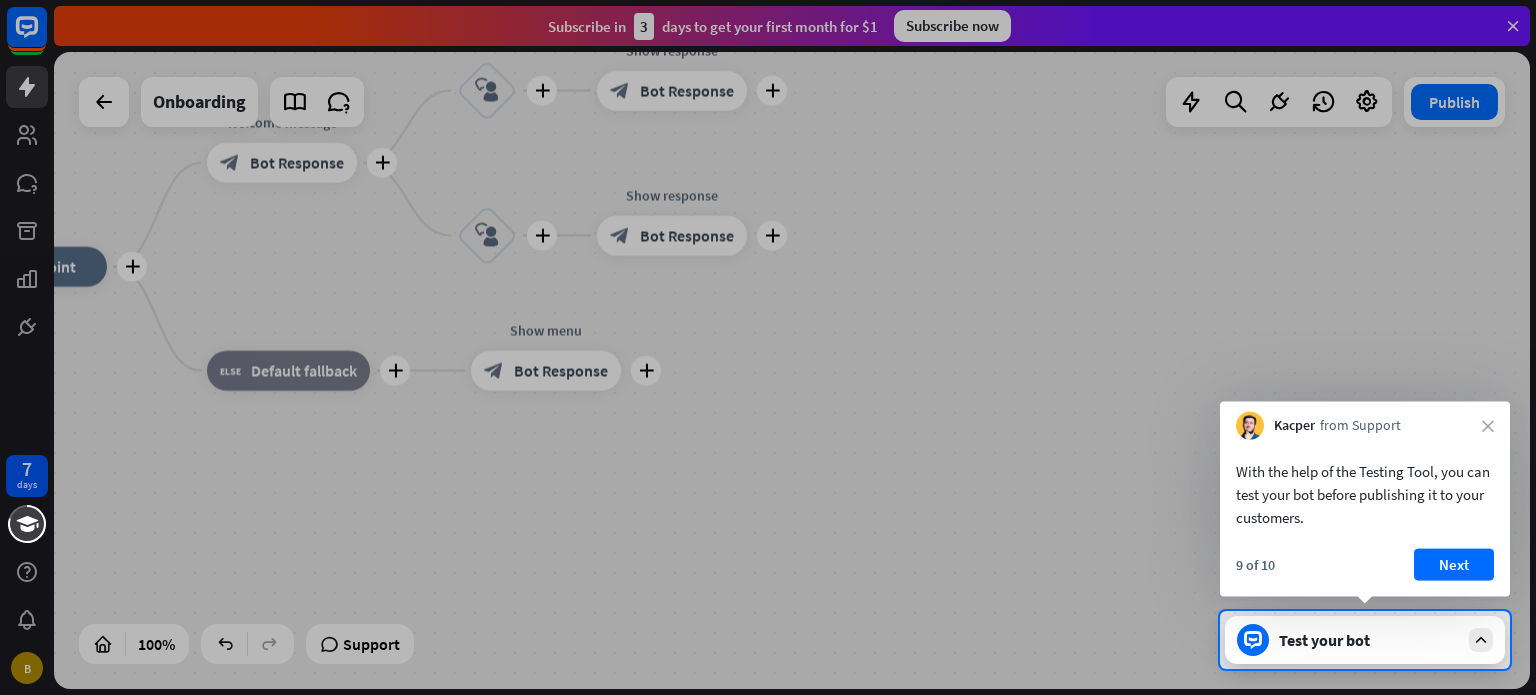 drag, startPoint x: 1251, startPoint y: 471, endPoint x: 1468, endPoint y: 479, distance: 217.14742 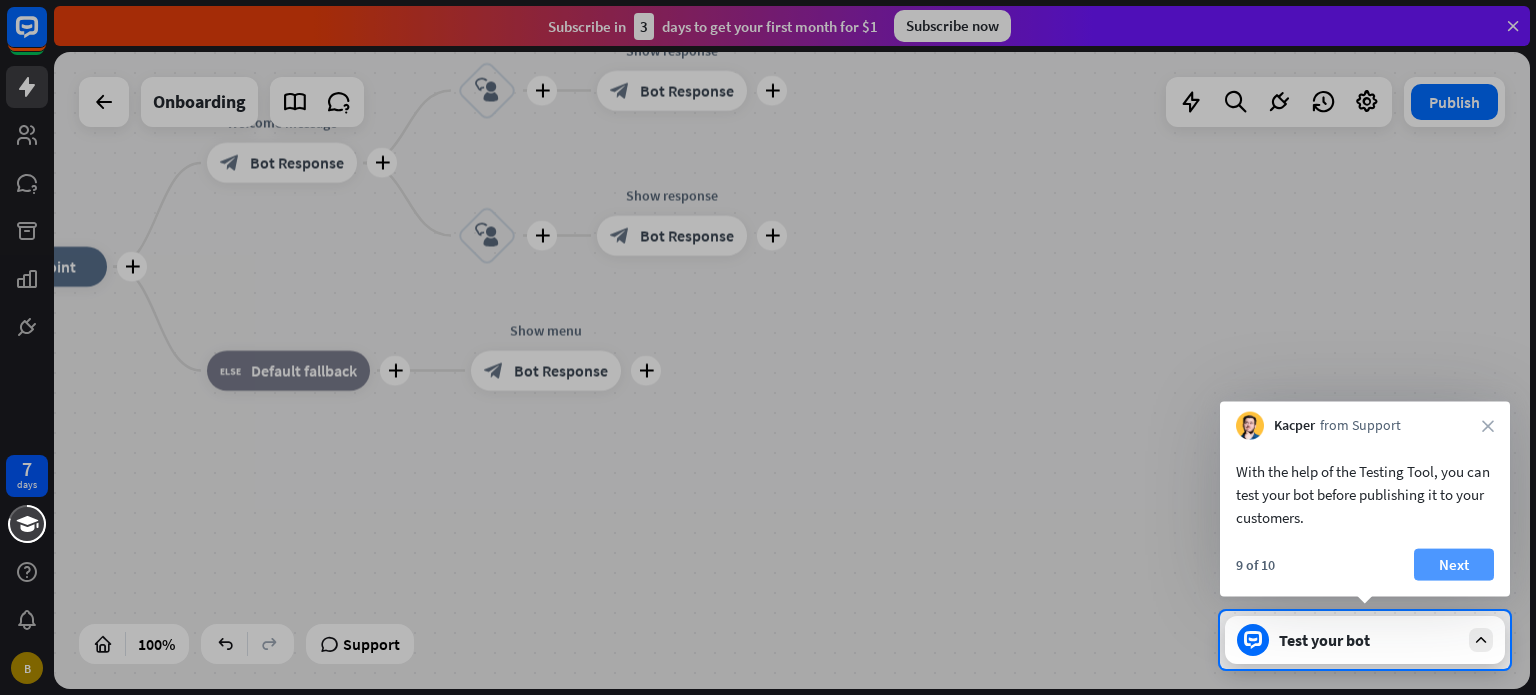 click on "Next" at bounding box center [1454, 565] 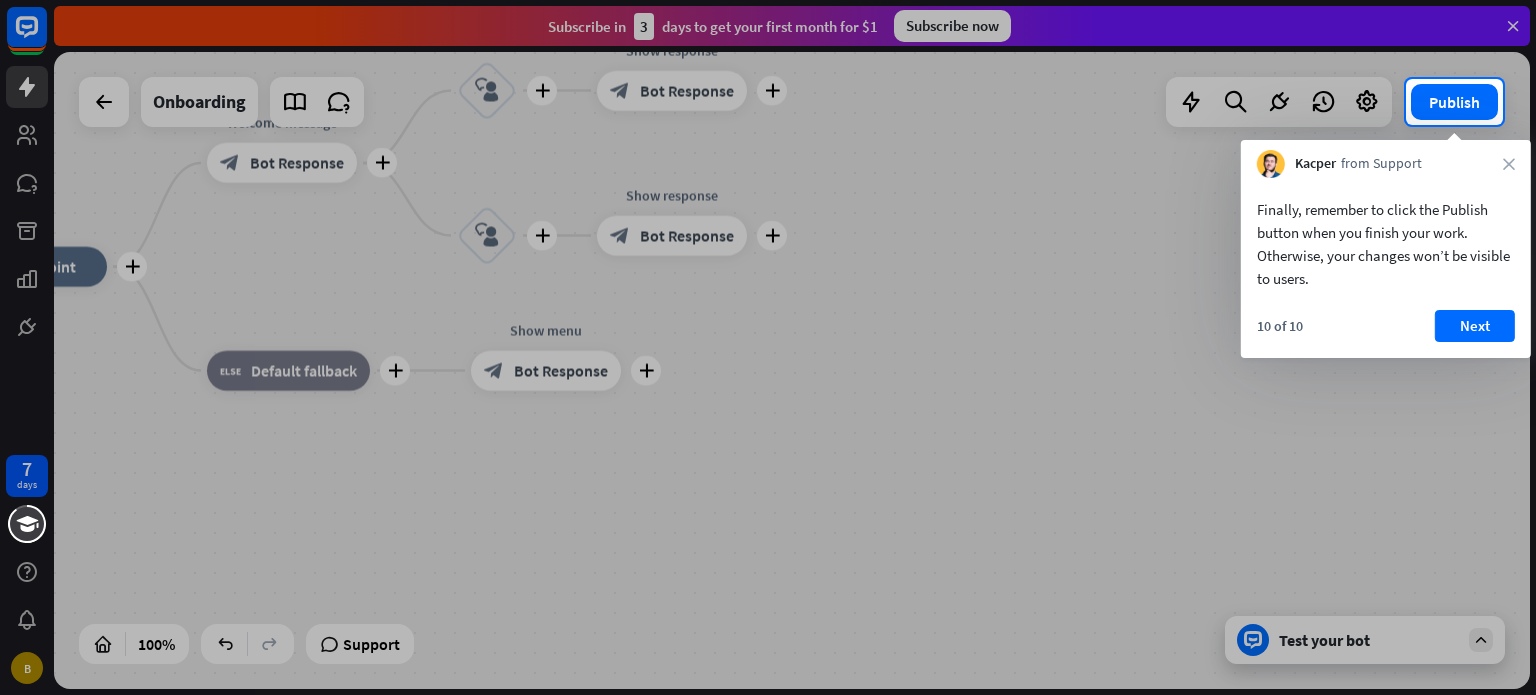 drag, startPoint x: 1264, startPoint y: 202, endPoint x: 1382, endPoint y: 265, distance: 133.76472 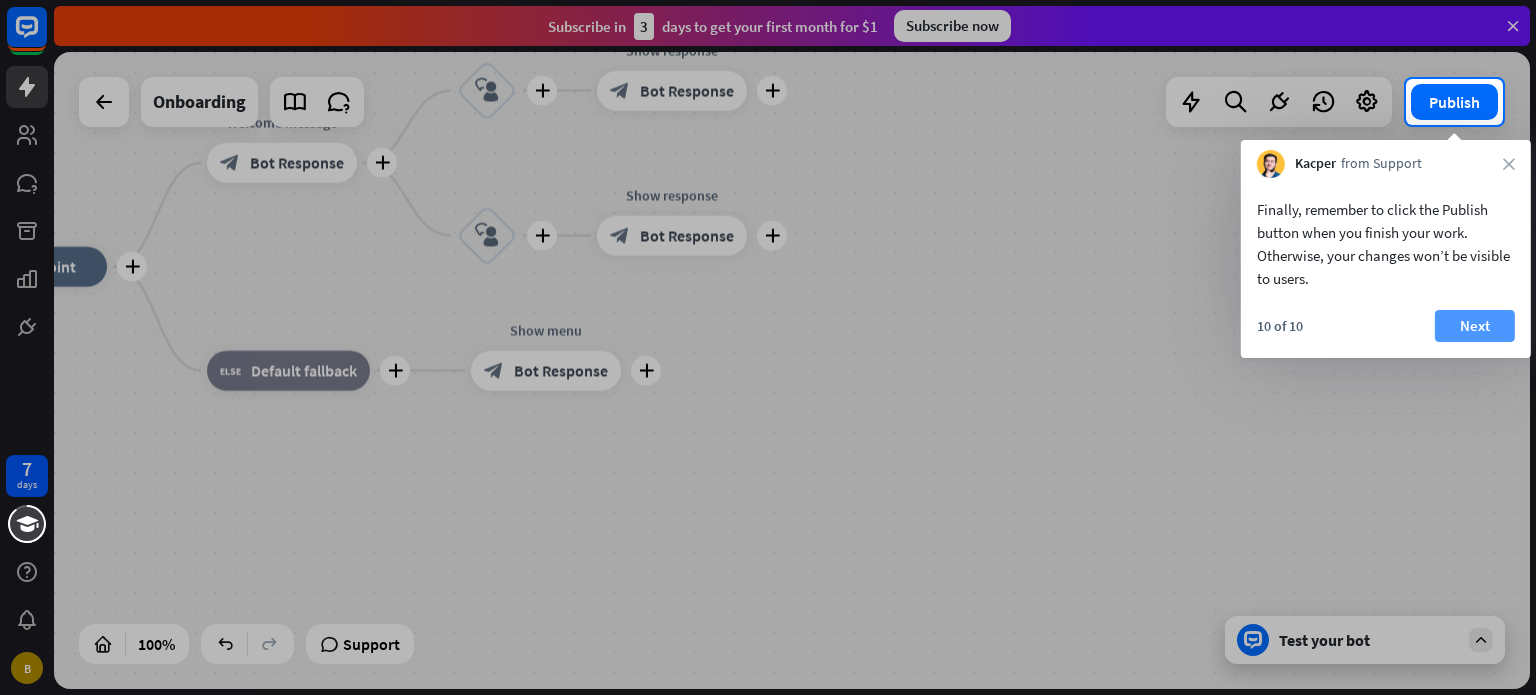 click on "Next" at bounding box center (1475, 326) 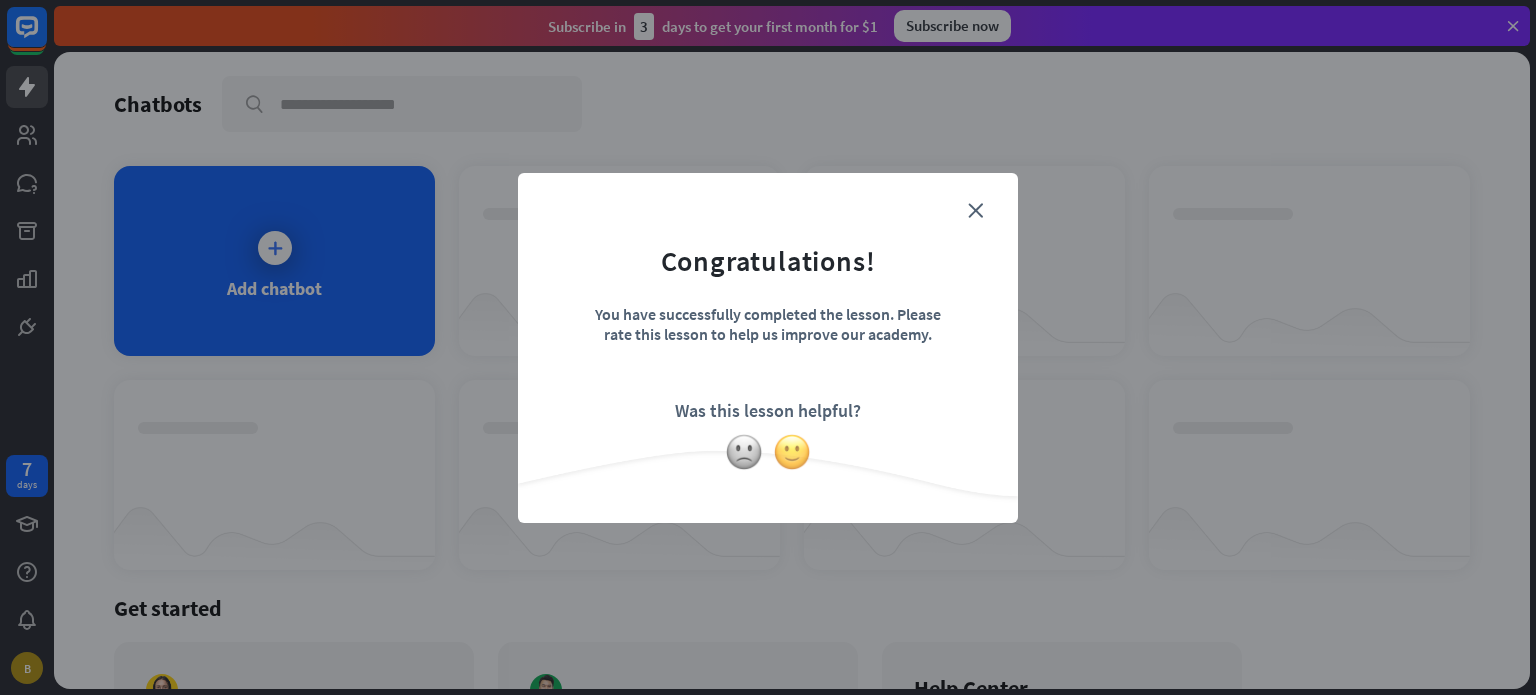 click at bounding box center (792, 452) 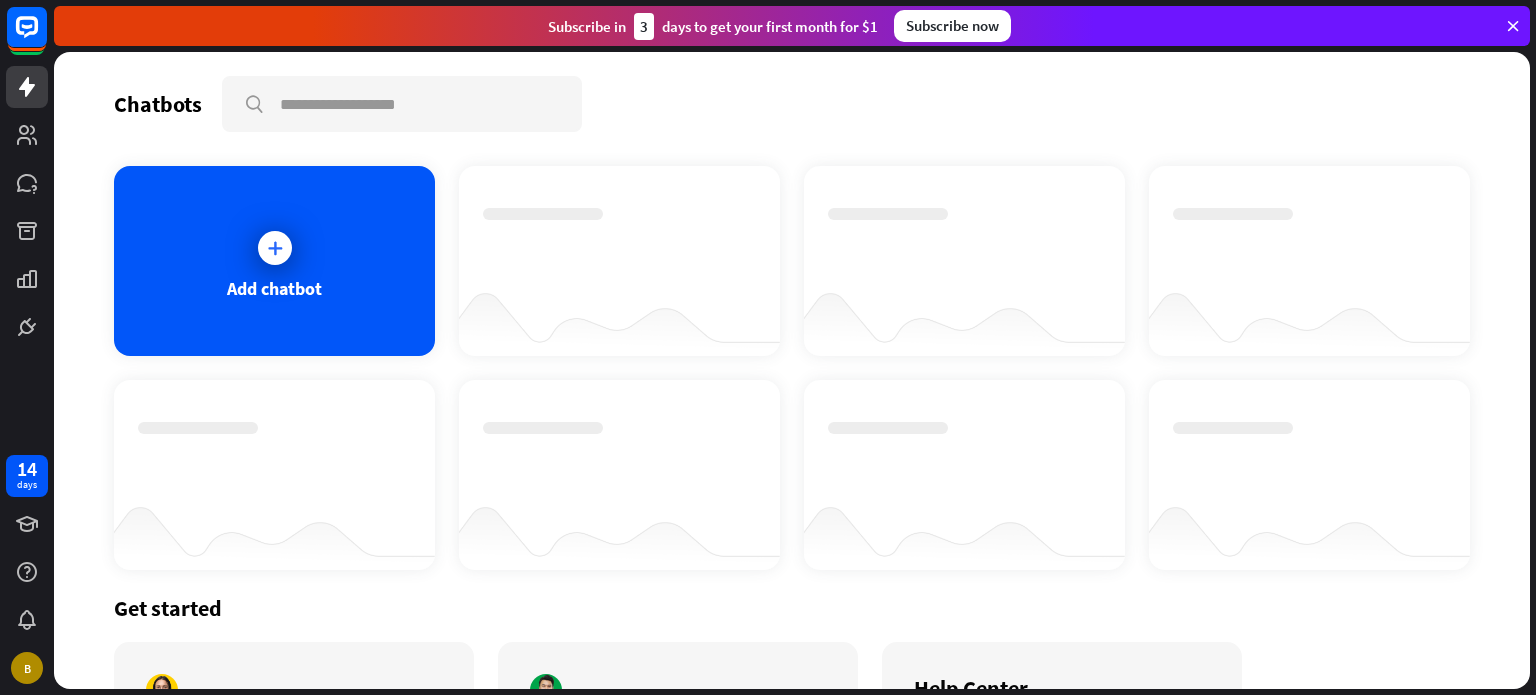 scroll, scrollTop: 196, scrollLeft: 0, axis: vertical 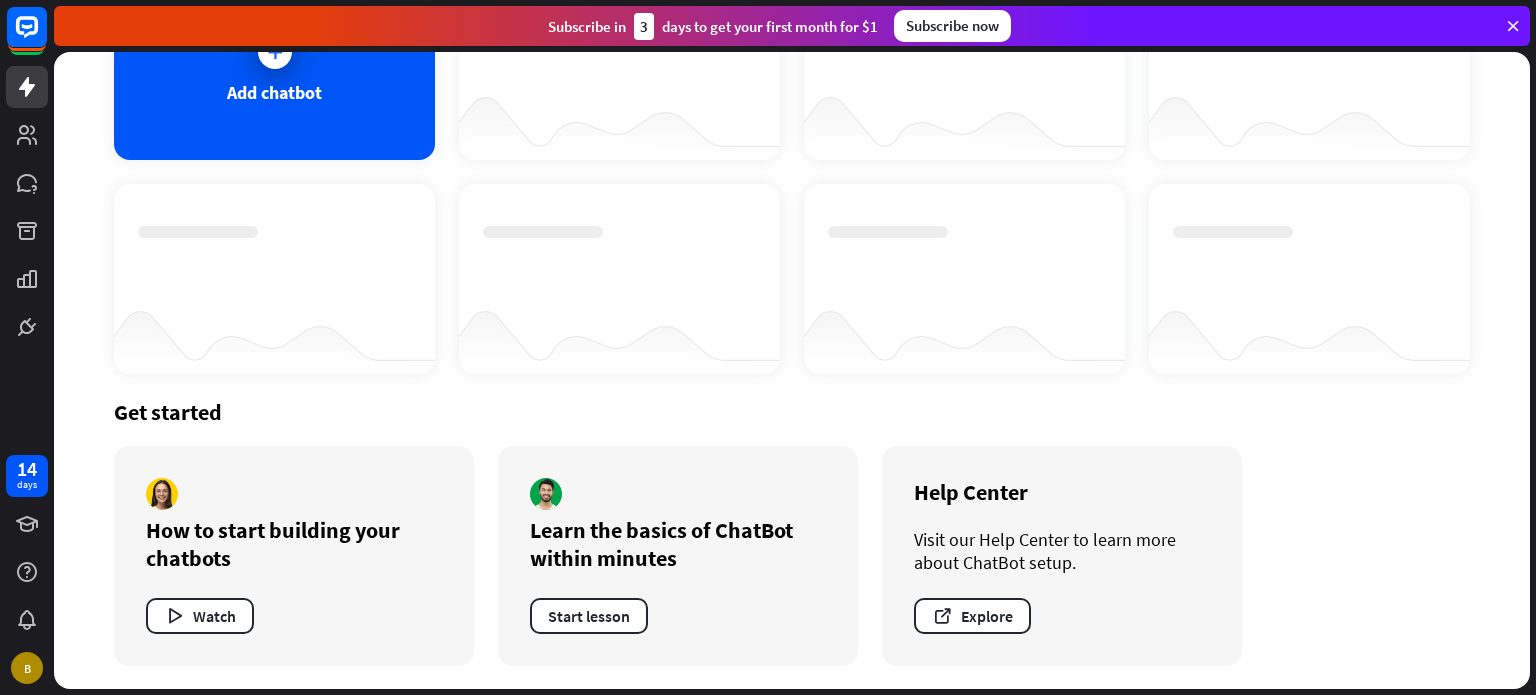 drag, startPoint x: 544, startPoint y: 533, endPoint x: 788, endPoint y: 569, distance: 246.64143 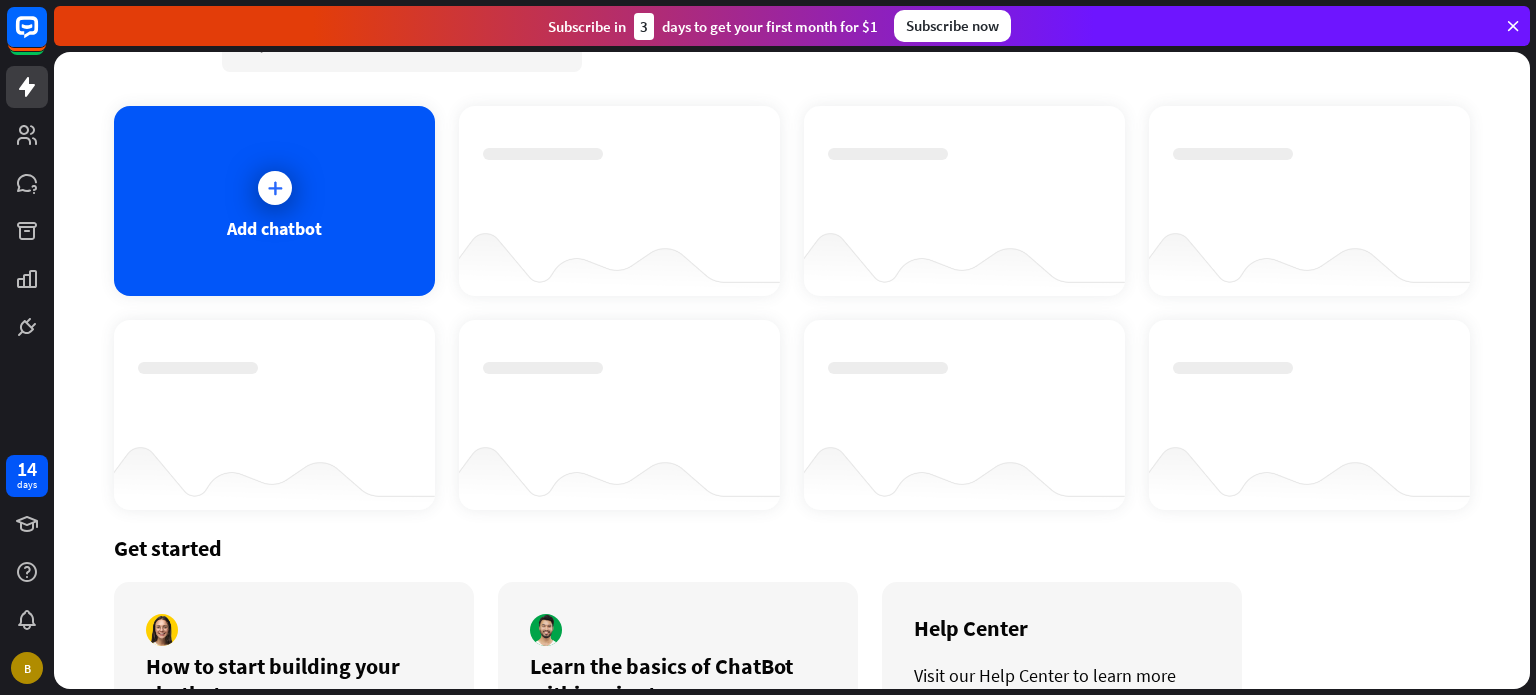 scroll, scrollTop: 58, scrollLeft: 0, axis: vertical 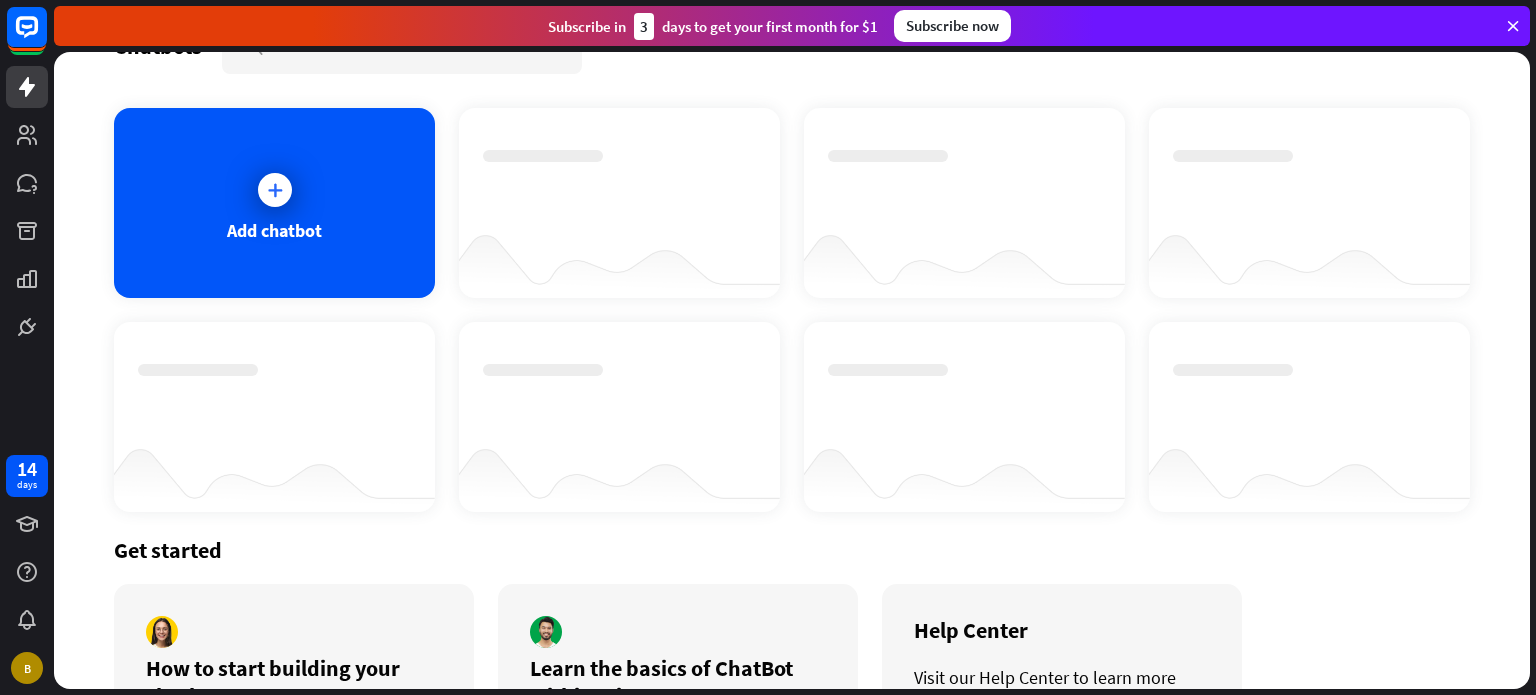 click at bounding box center (619, 185) 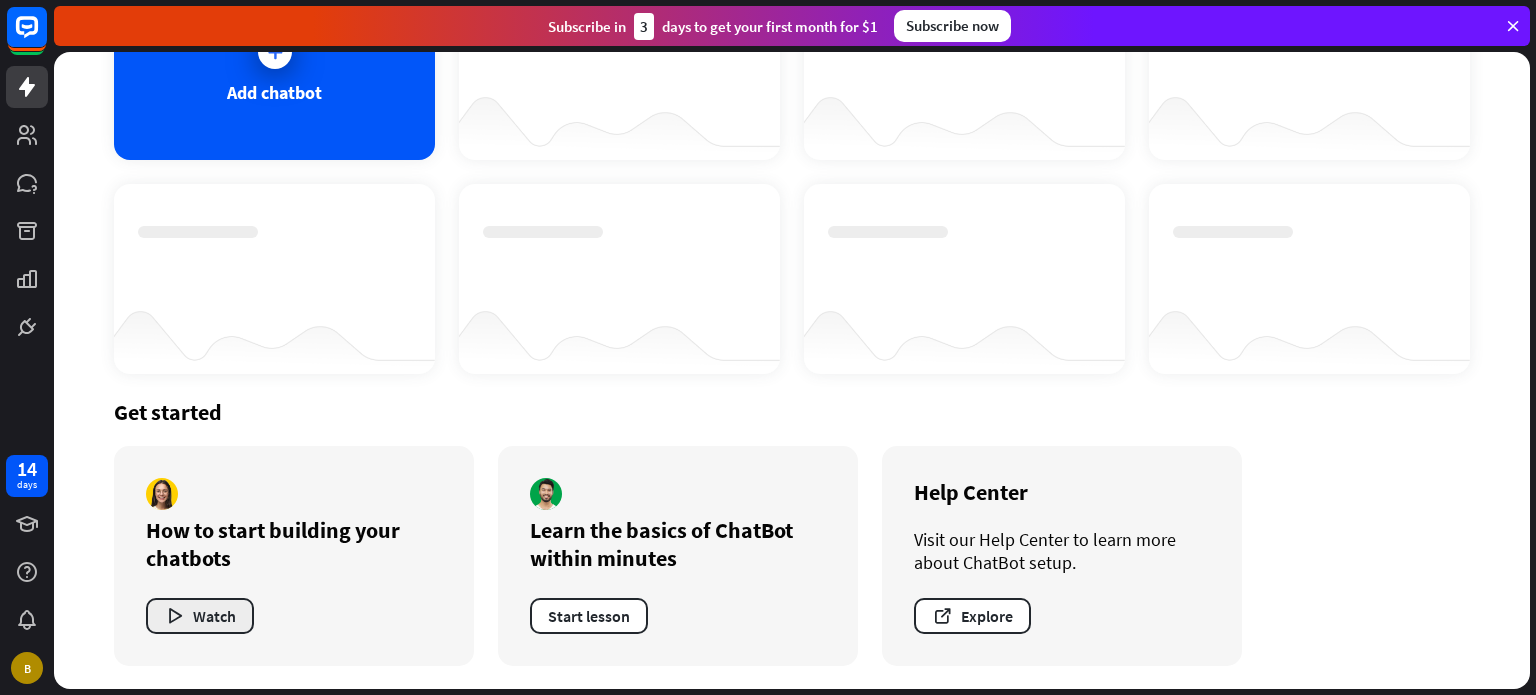 click on "Watch" at bounding box center [200, 616] 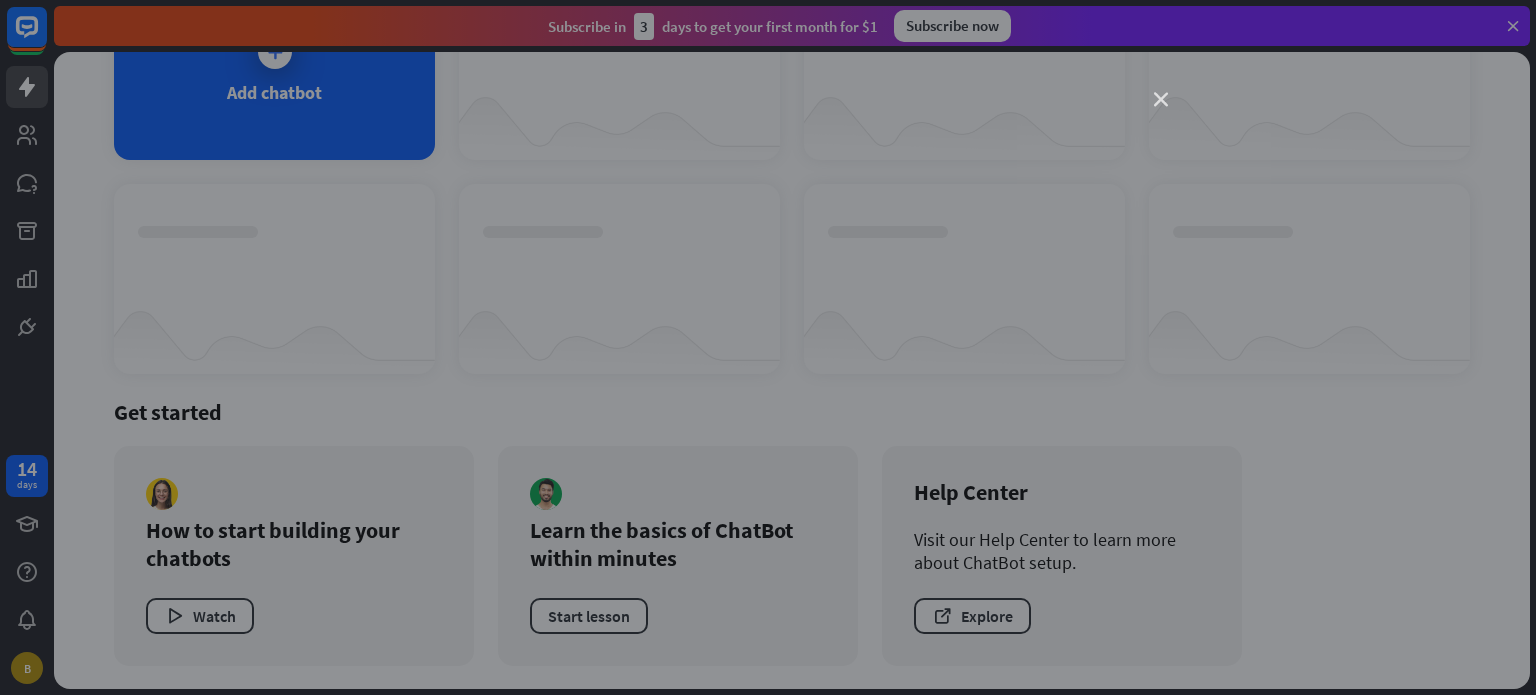 click on "close" at bounding box center [1161, 100] 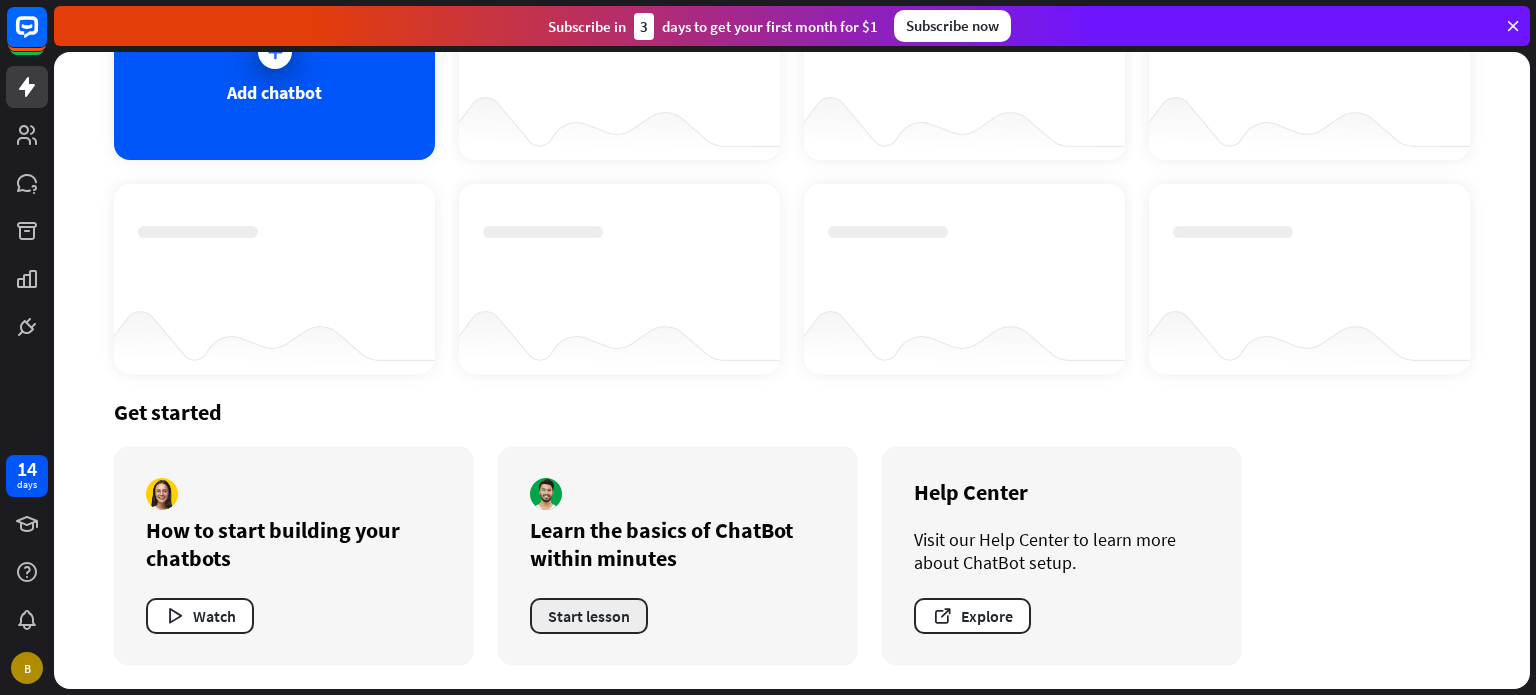 click on "Start lesson" at bounding box center [589, 616] 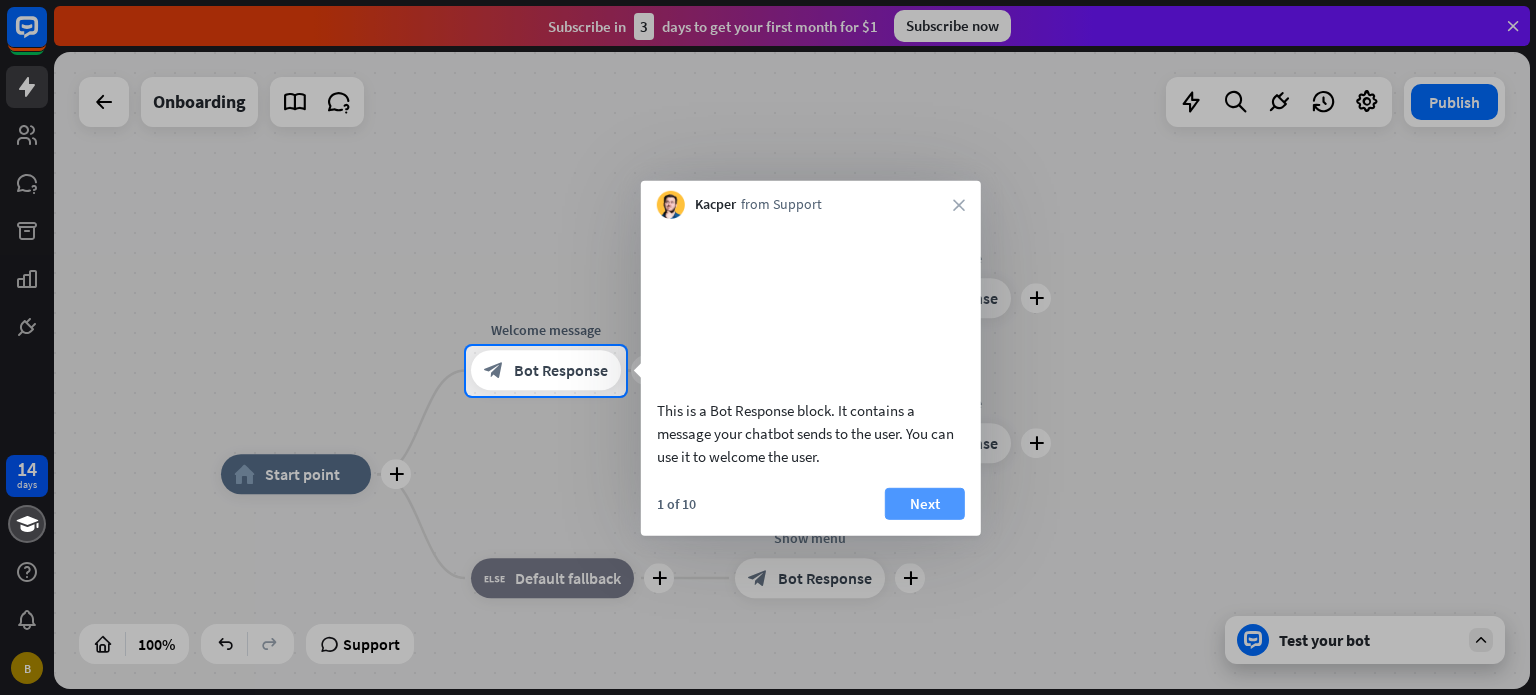 click on "Next" at bounding box center (925, 503) 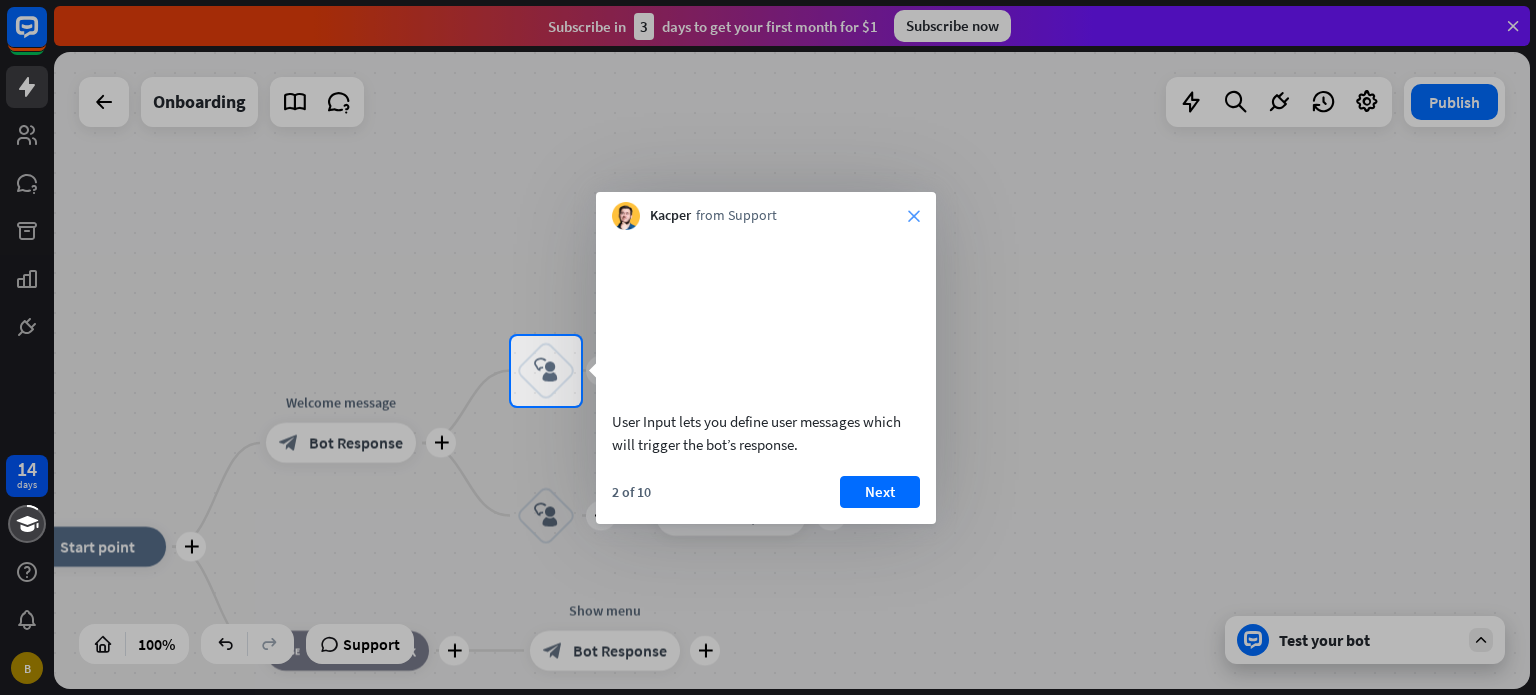 click on "close" at bounding box center [914, 216] 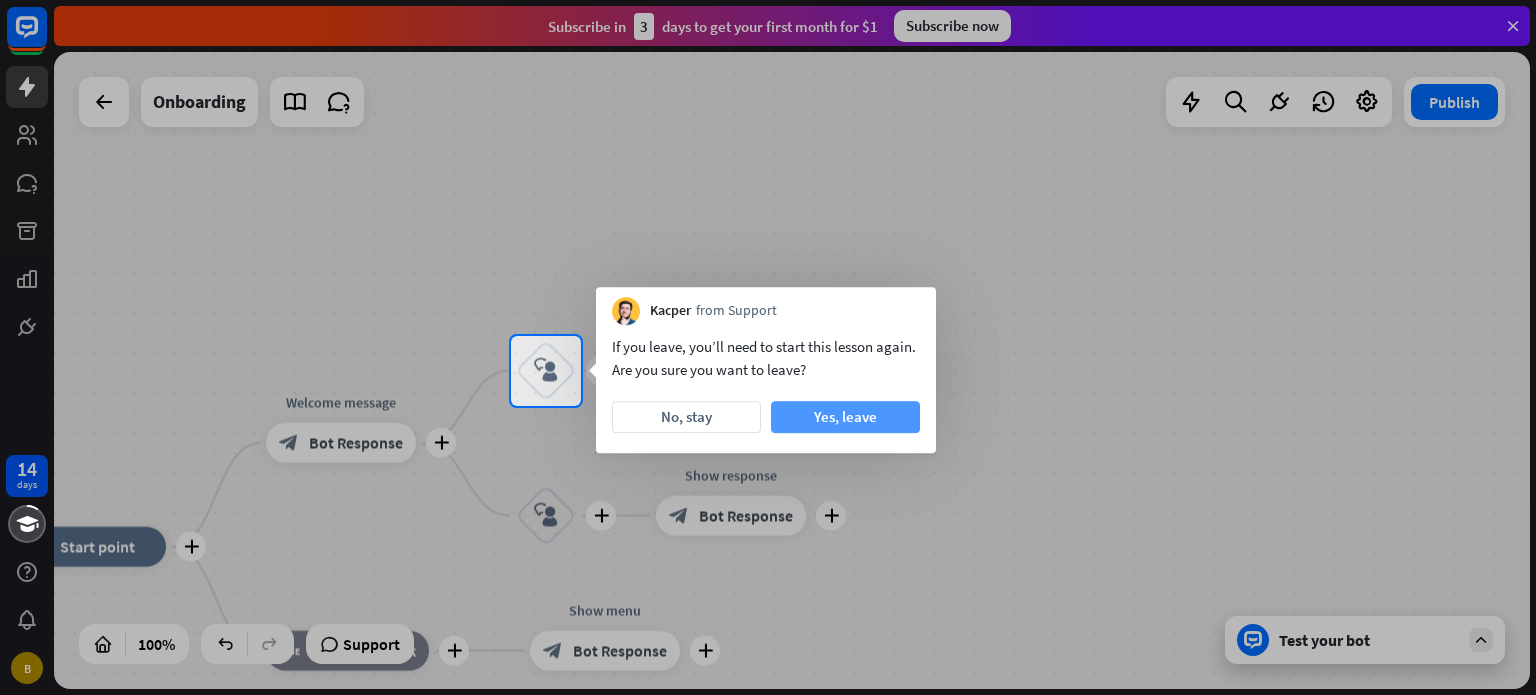 click on "Yes, leave" at bounding box center [845, 417] 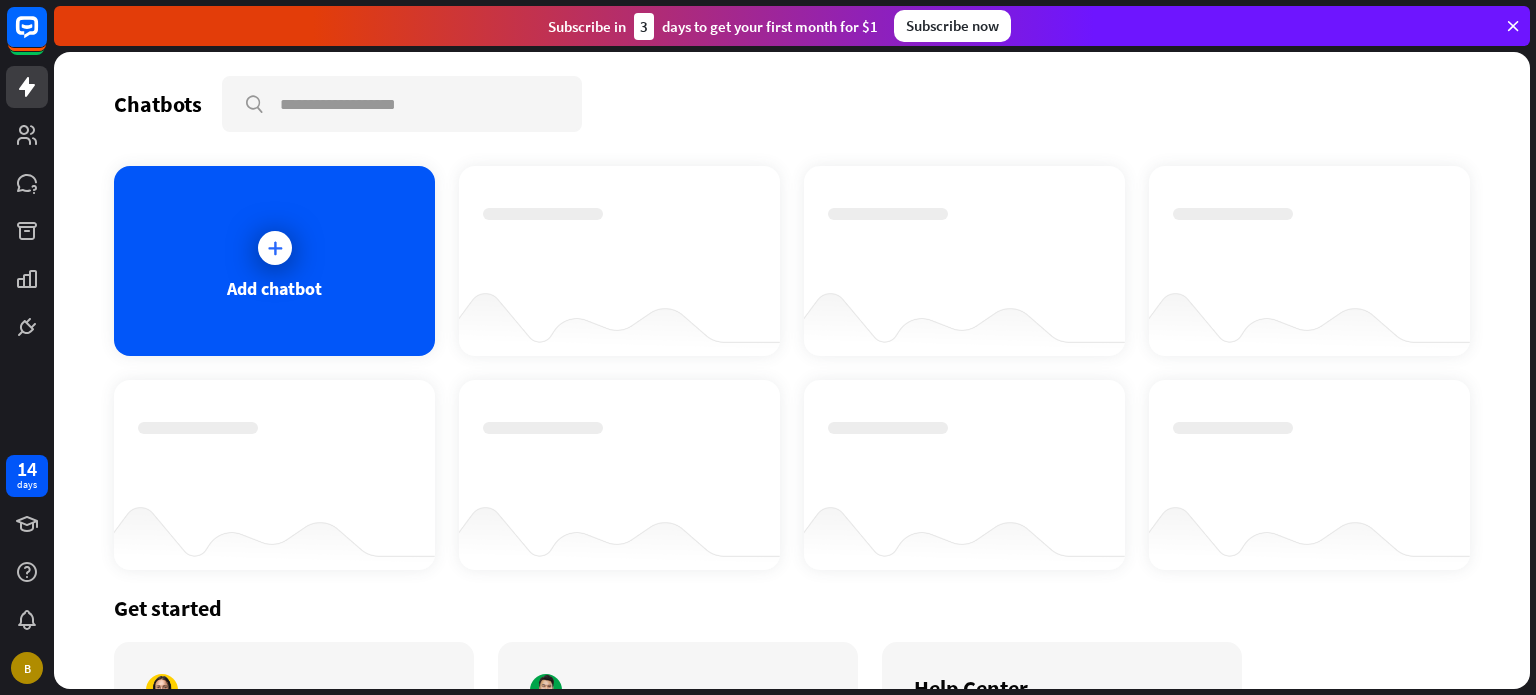 scroll, scrollTop: 196, scrollLeft: 0, axis: vertical 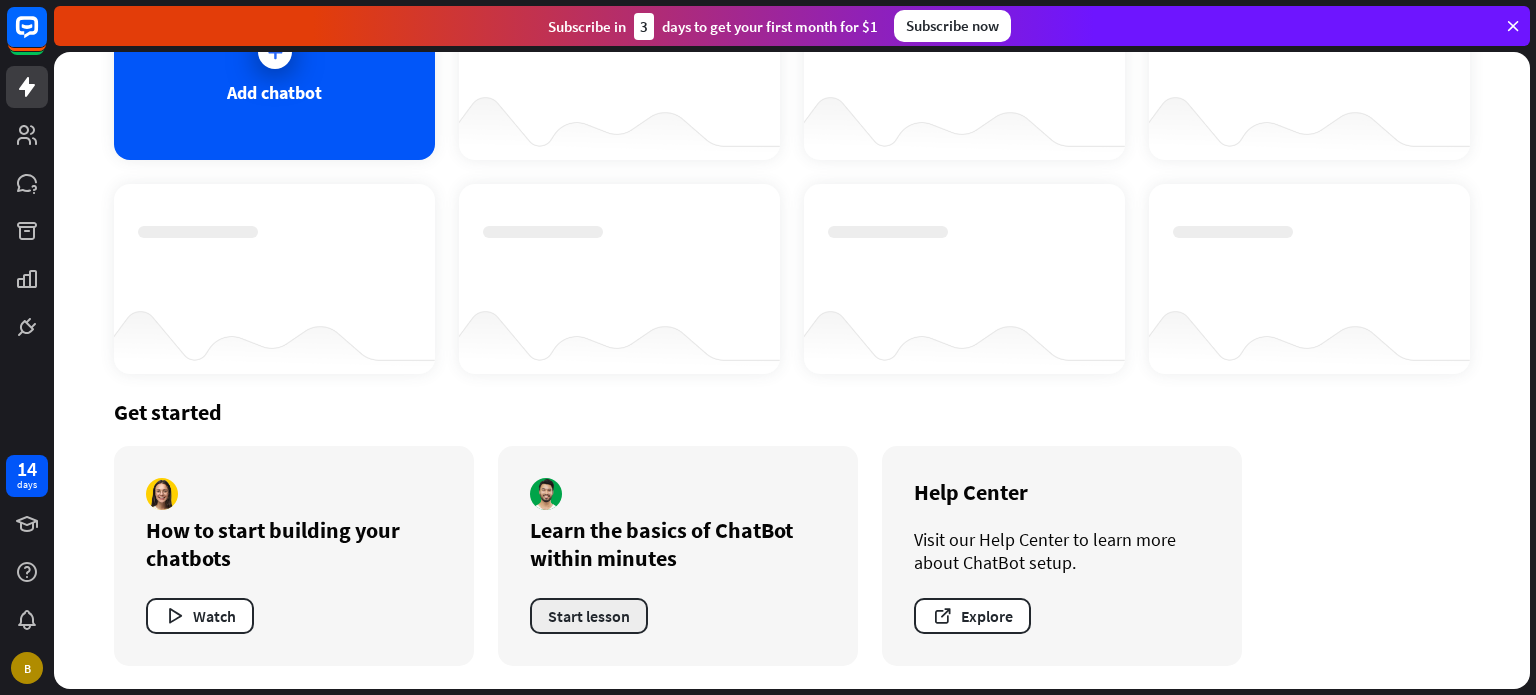 click on "Start lesson" at bounding box center (589, 616) 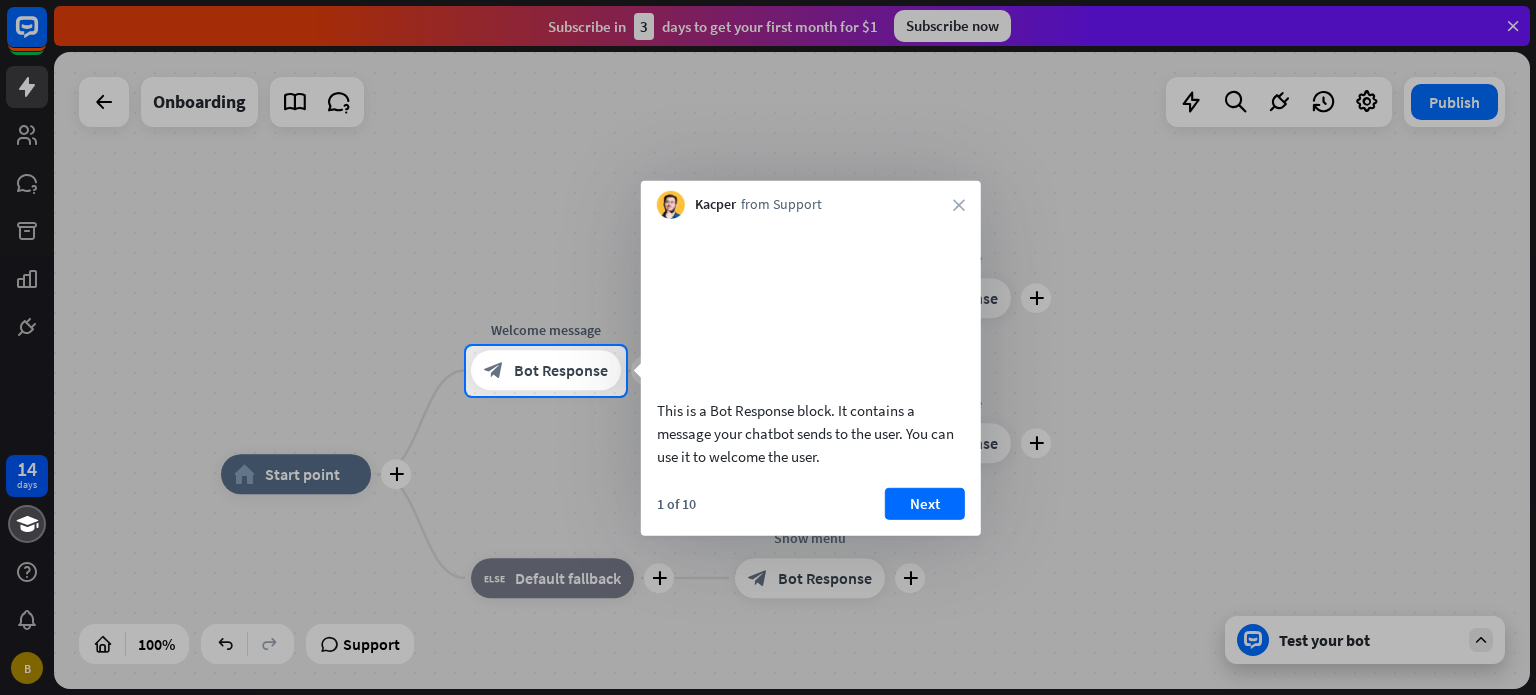 click on "Kacper
from Support
close" at bounding box center [811, 200] 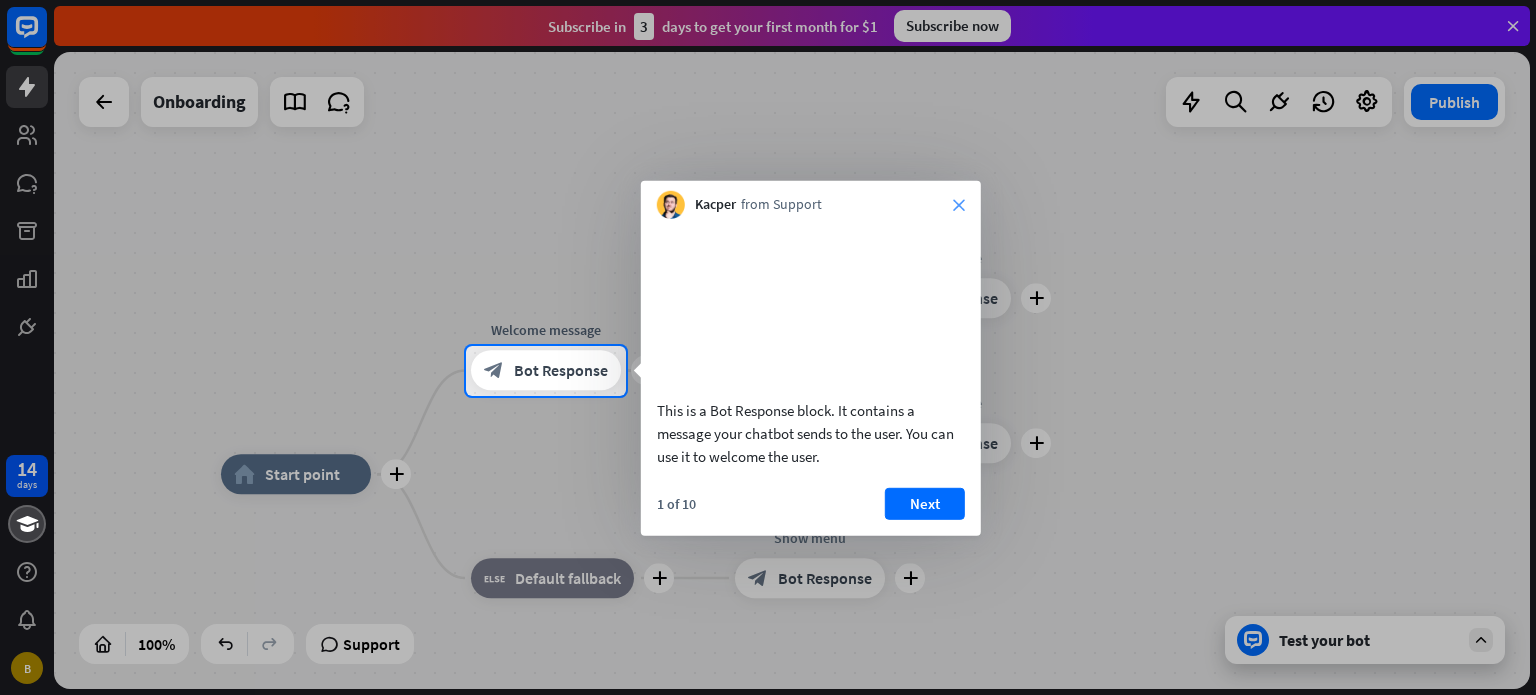 click on "close" at bounding box center (959, 205) 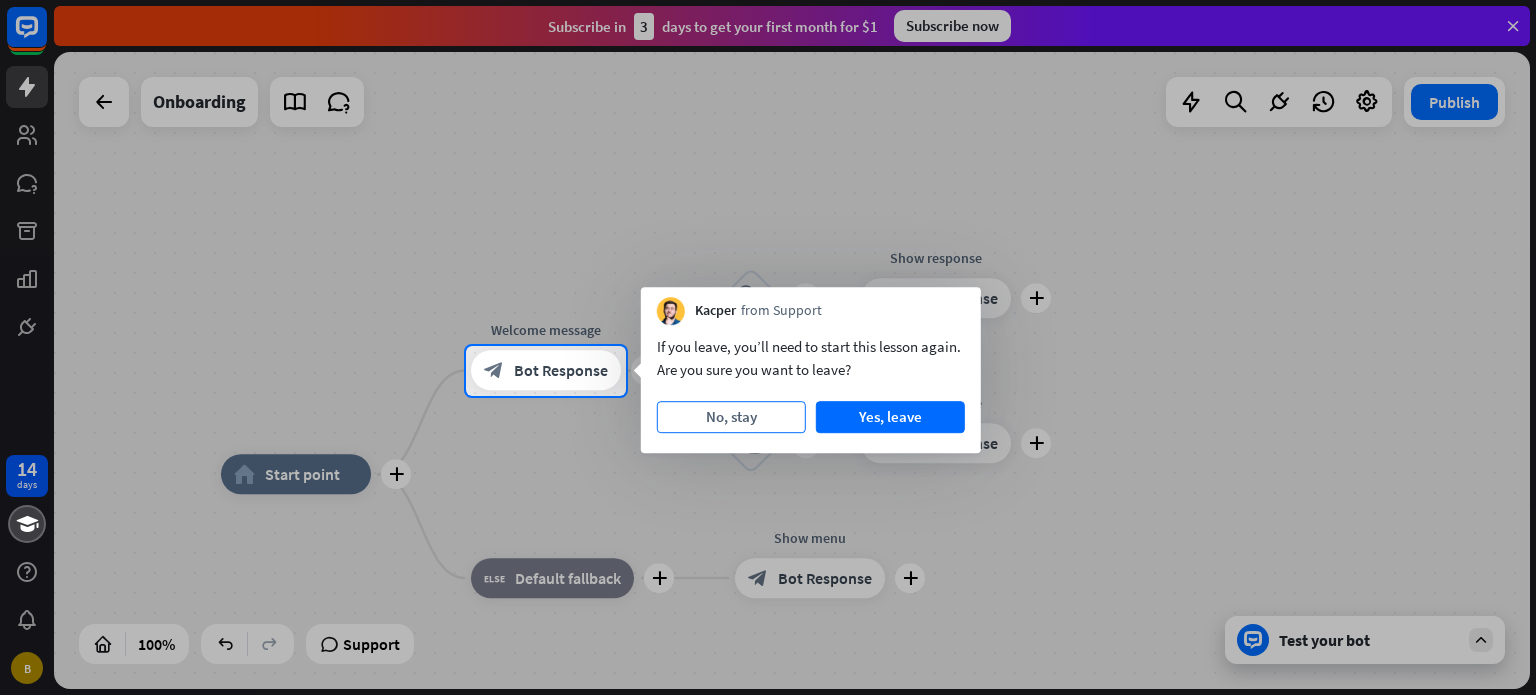 click on "No, stay" at bounding box center (731, 417) 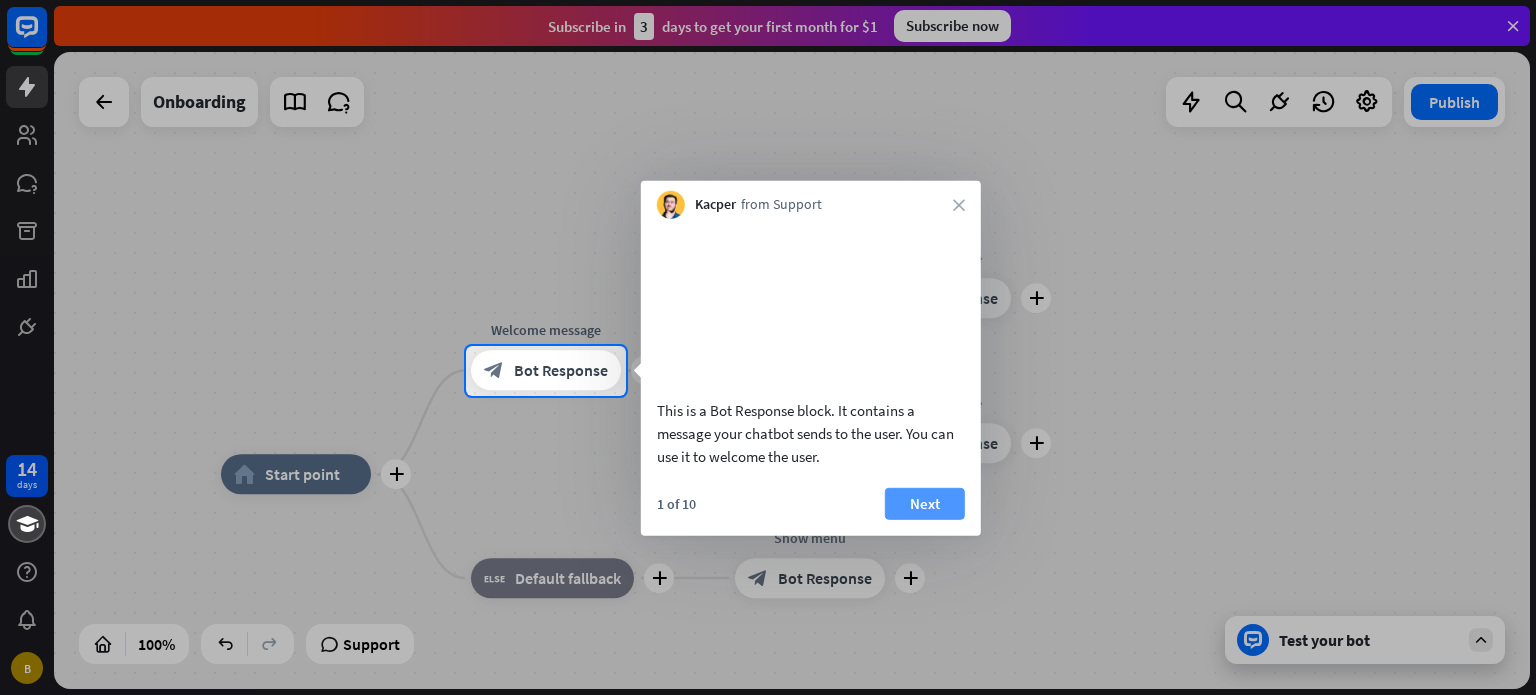 click on "Next" at bounding box center [925, 503] 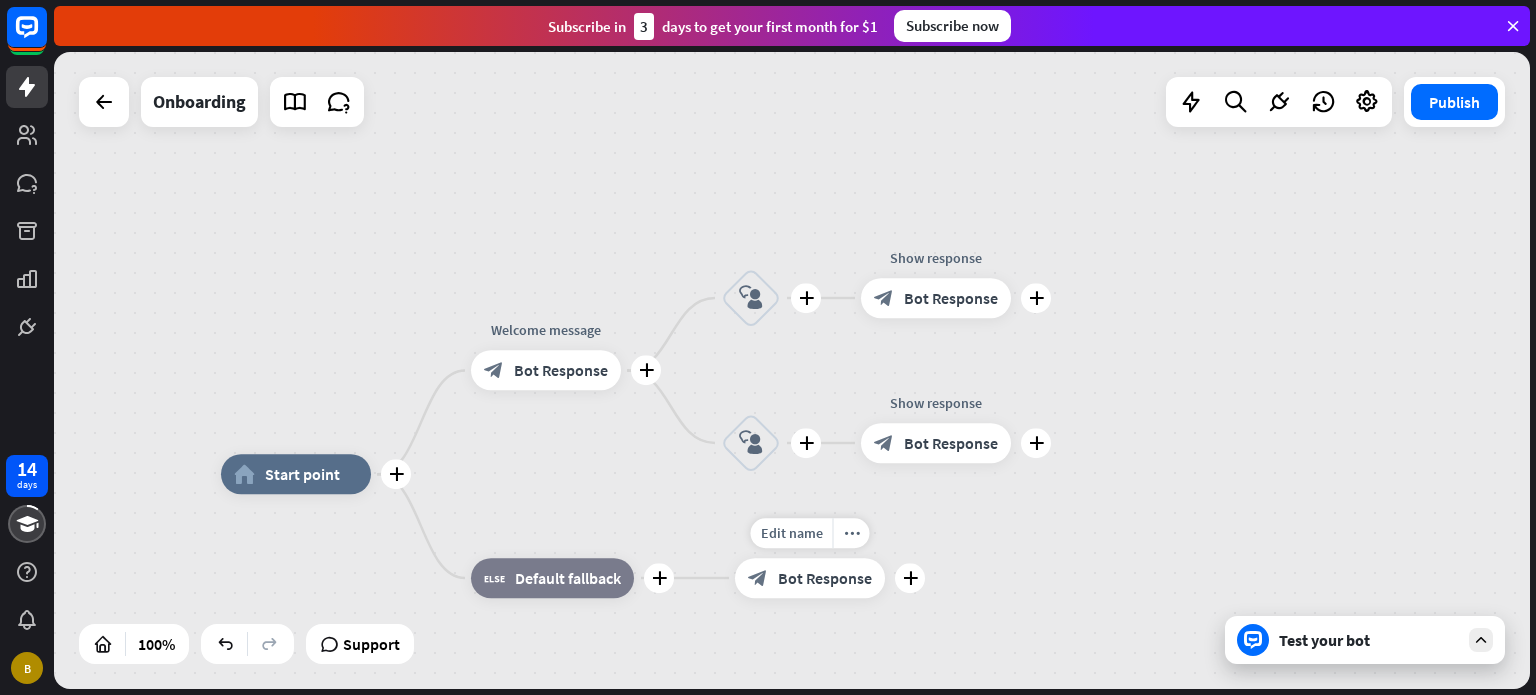 click on "Edit name   more_horiz         plus   Show menu   block_bot_response   Bot Response" at bounding box center (810, 578) 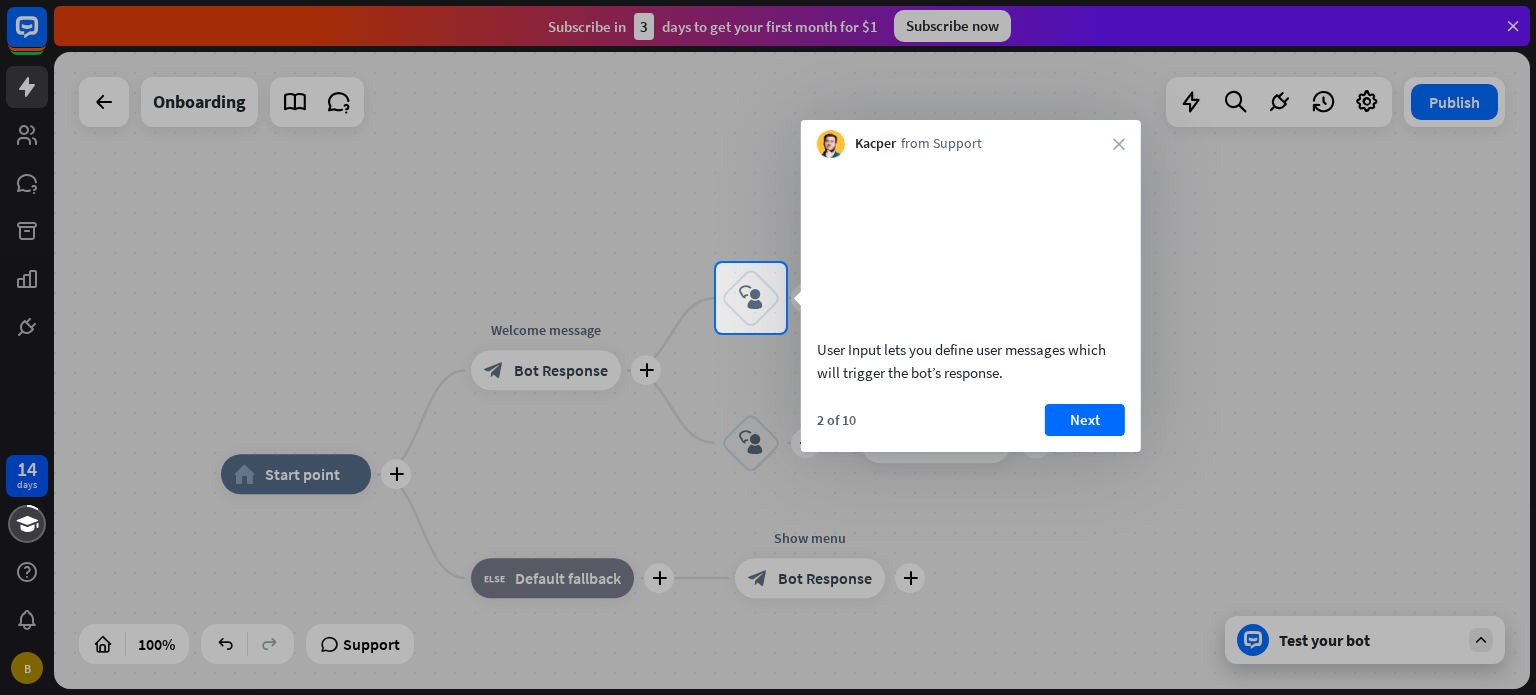 click on "14   days
B
close
Product Help
First steps   Get started with ChatBot       Help Center   Follow step-by-step tutorials       Academy   Level up your skill set       Contact us   Connect with our Product Experts
Subscribe in
3
days
to get your first month for $[PRICE]
Subscribe now                     plus     home_2   Start point               plus   Welcome message   block_bot_response   Bot Response               plus     block_user_input               plus   Show response   block_bot_response   Bot Response               plus     block_user_input               plus   Show response   block_bot_response" at bounding box center (768, 347) 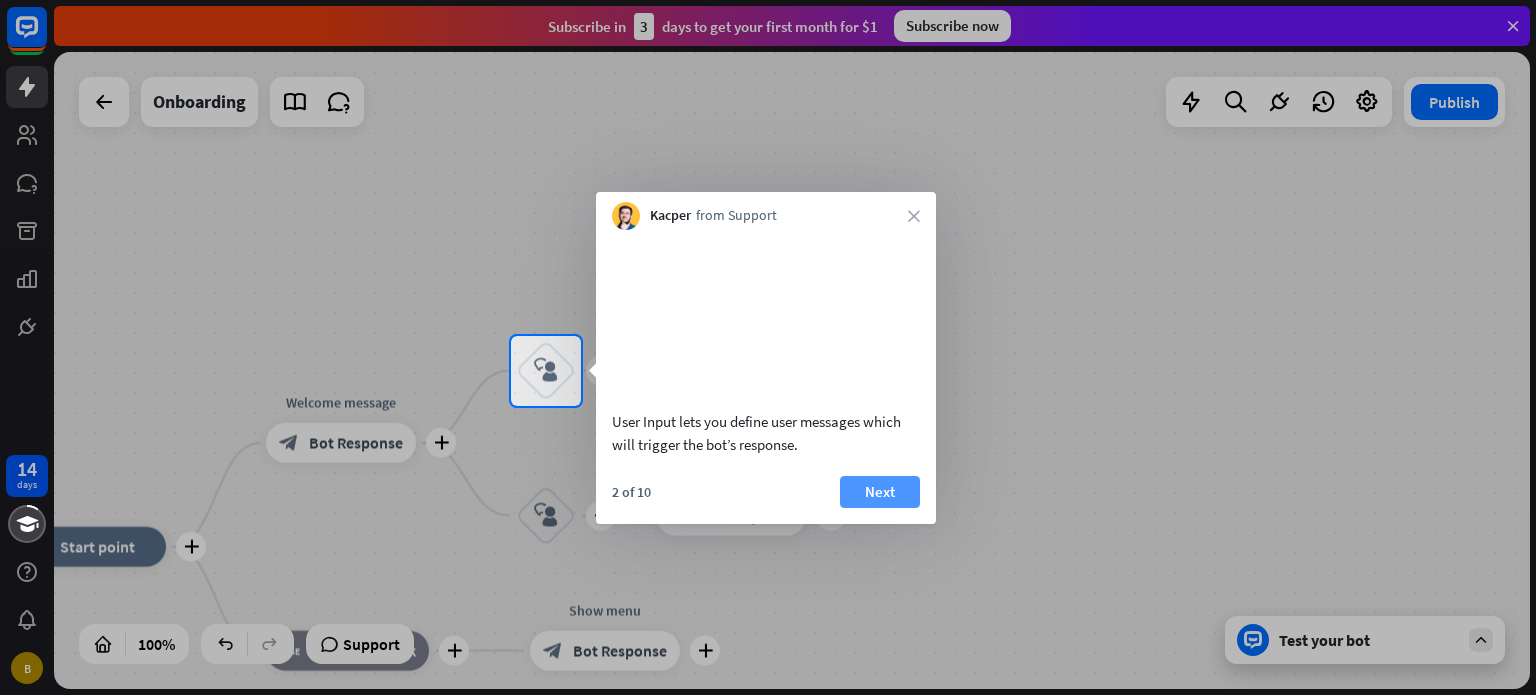 click on "Next" at bounding box center (880, 492) 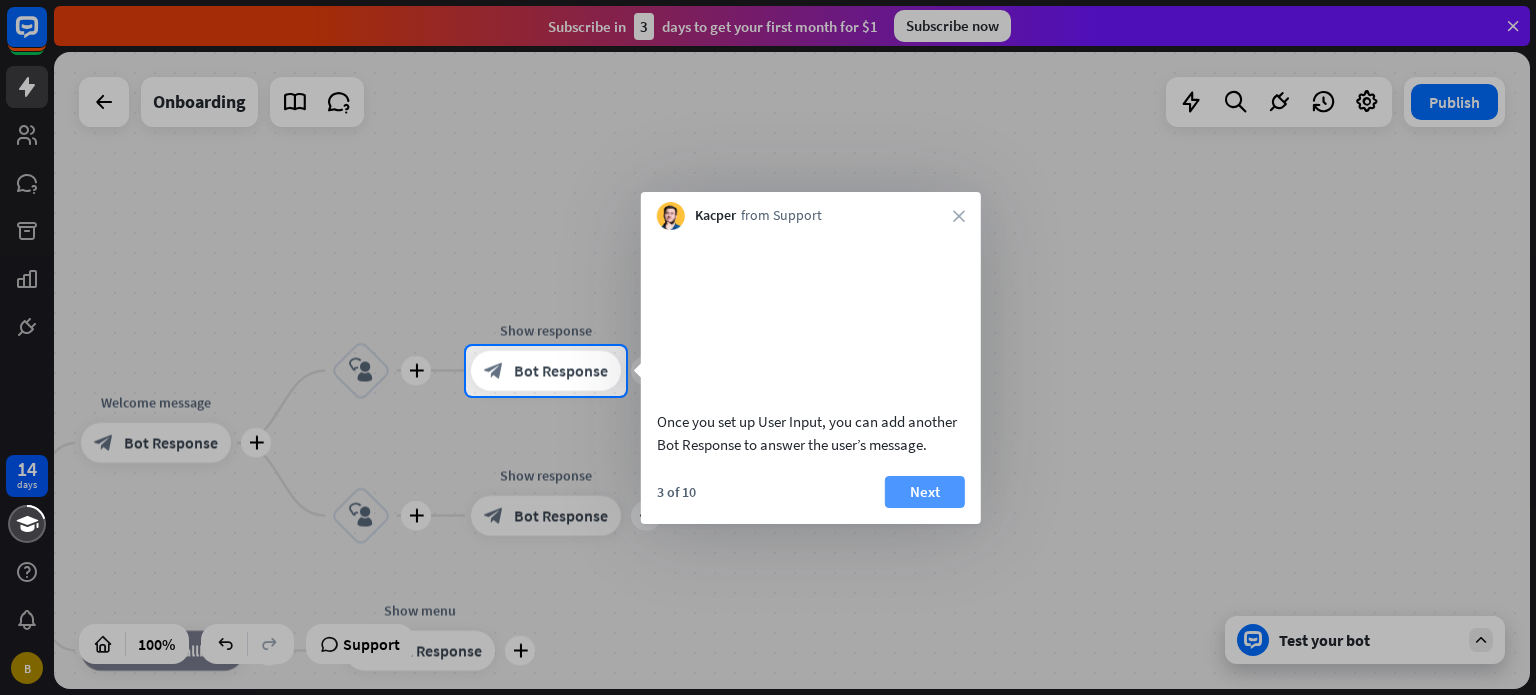 click on "Next" at bounding box center (925, 492) 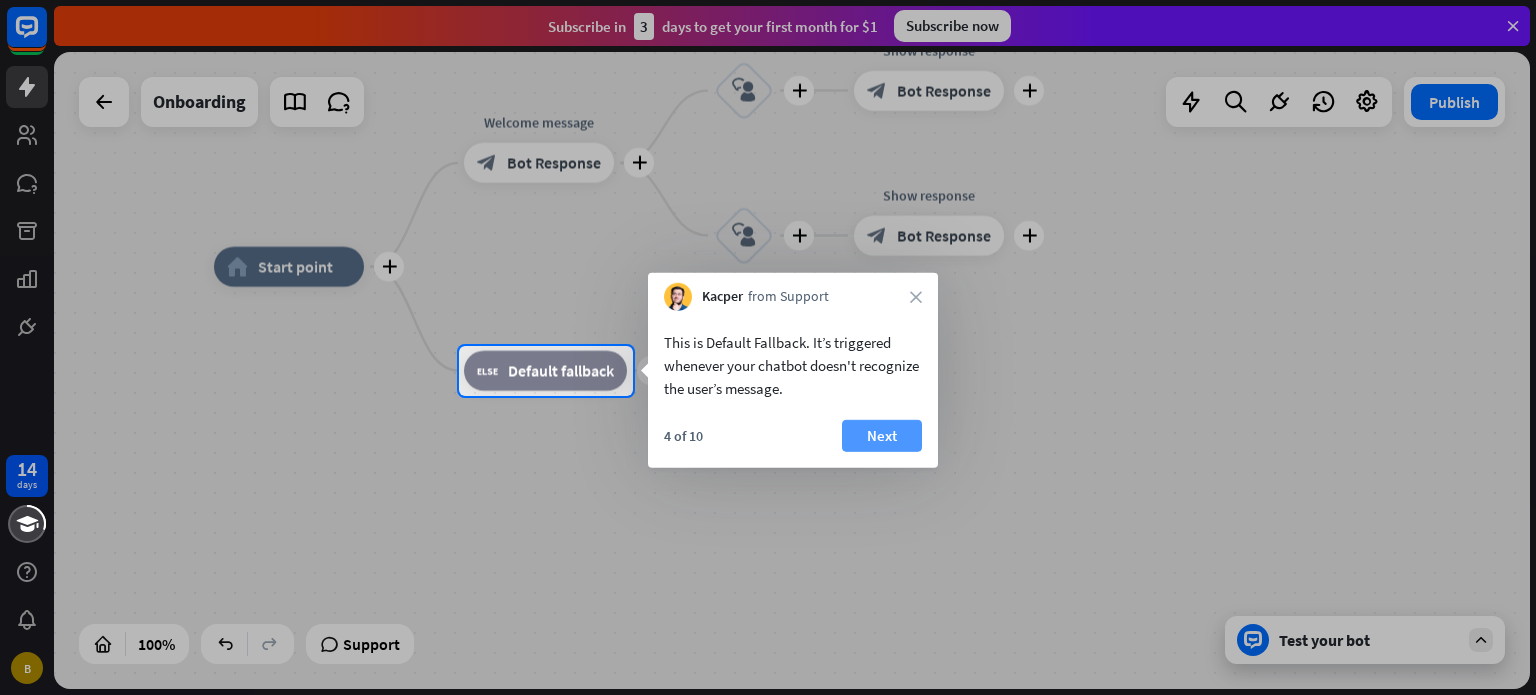 click on "Next" at bounding box center [882, 436] 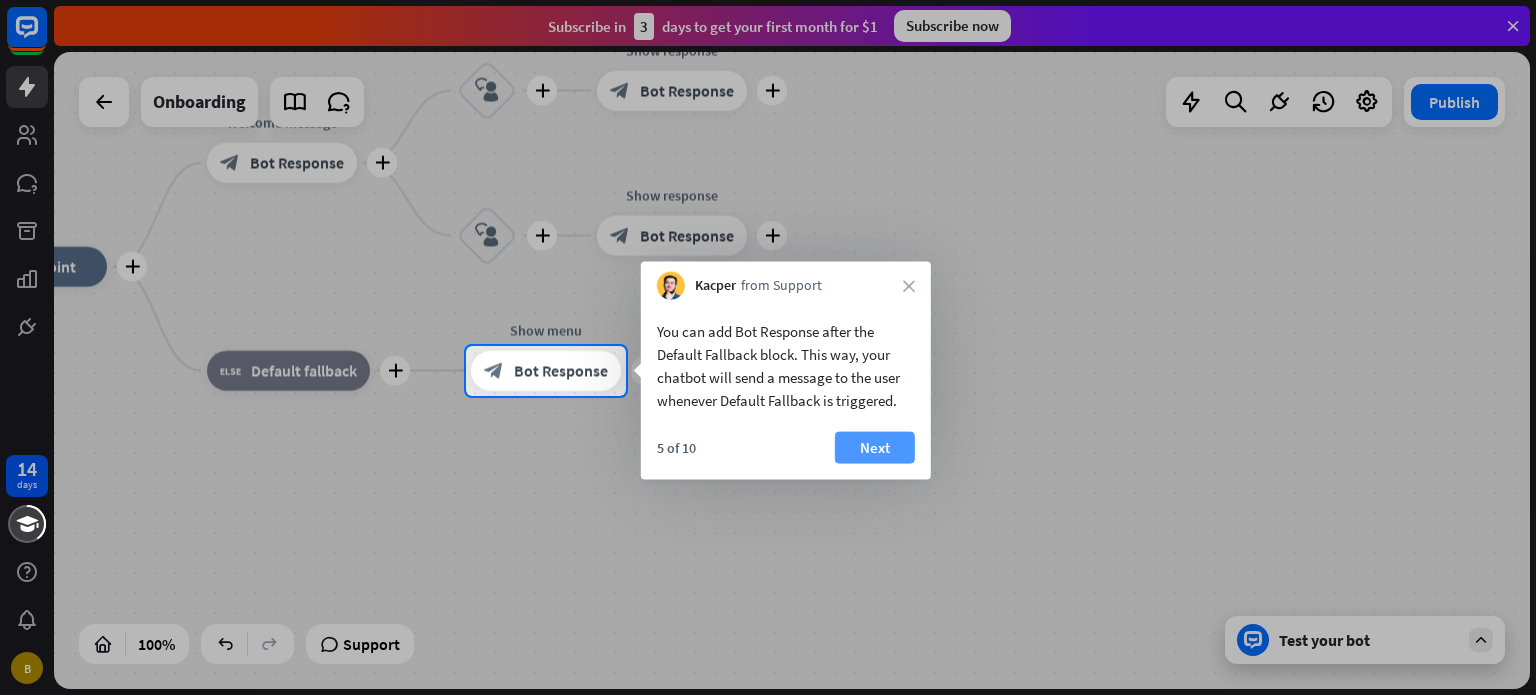 click on "Next" at bounding box center [875, 448] 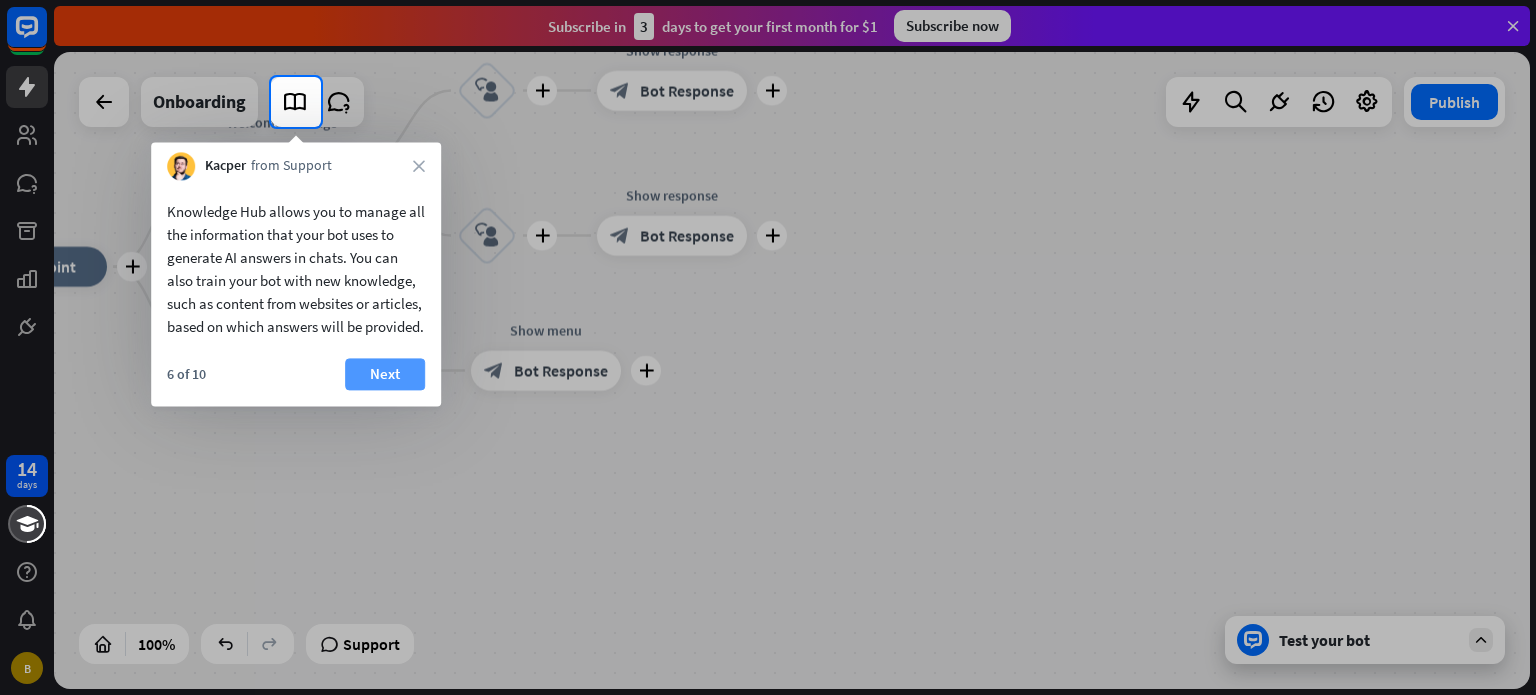click on "Next" at bounding box center [385, 374] 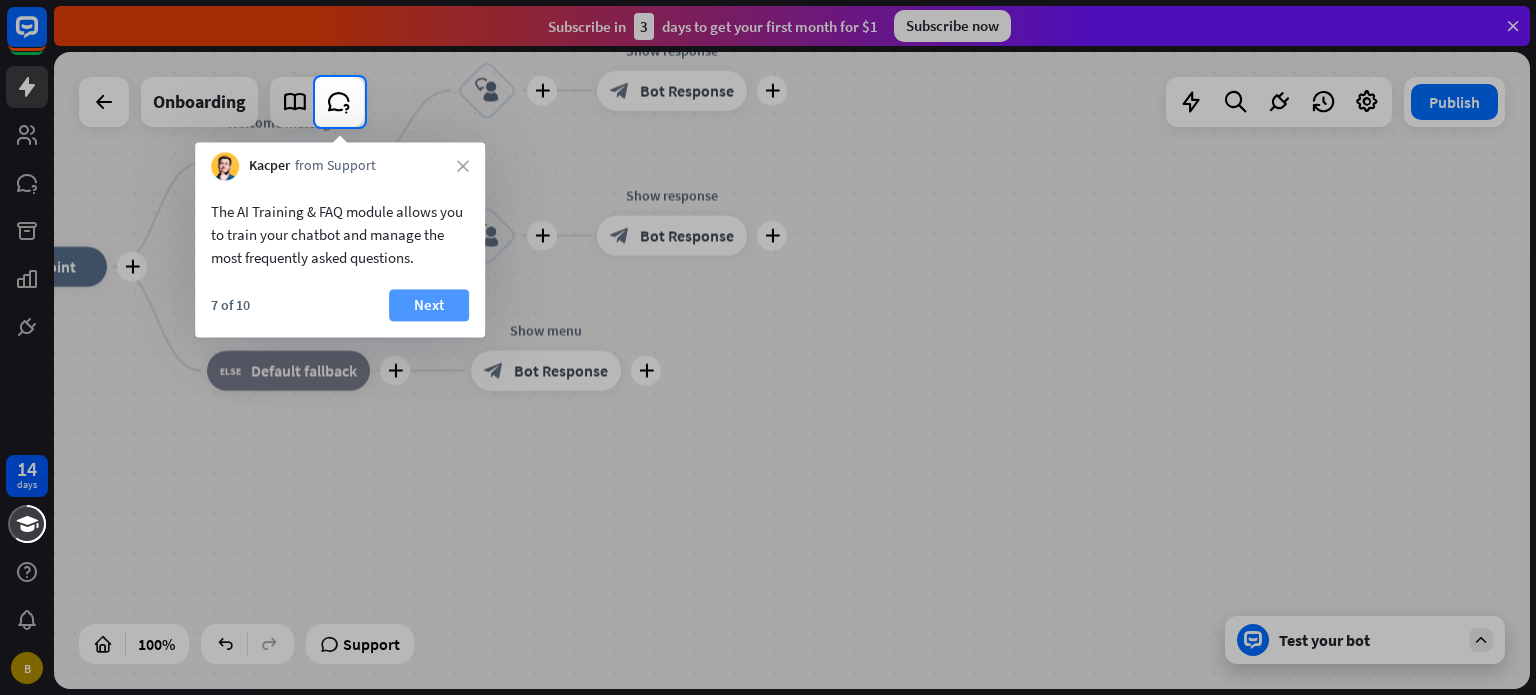 click on "Next" at bounding box center (429, 305) 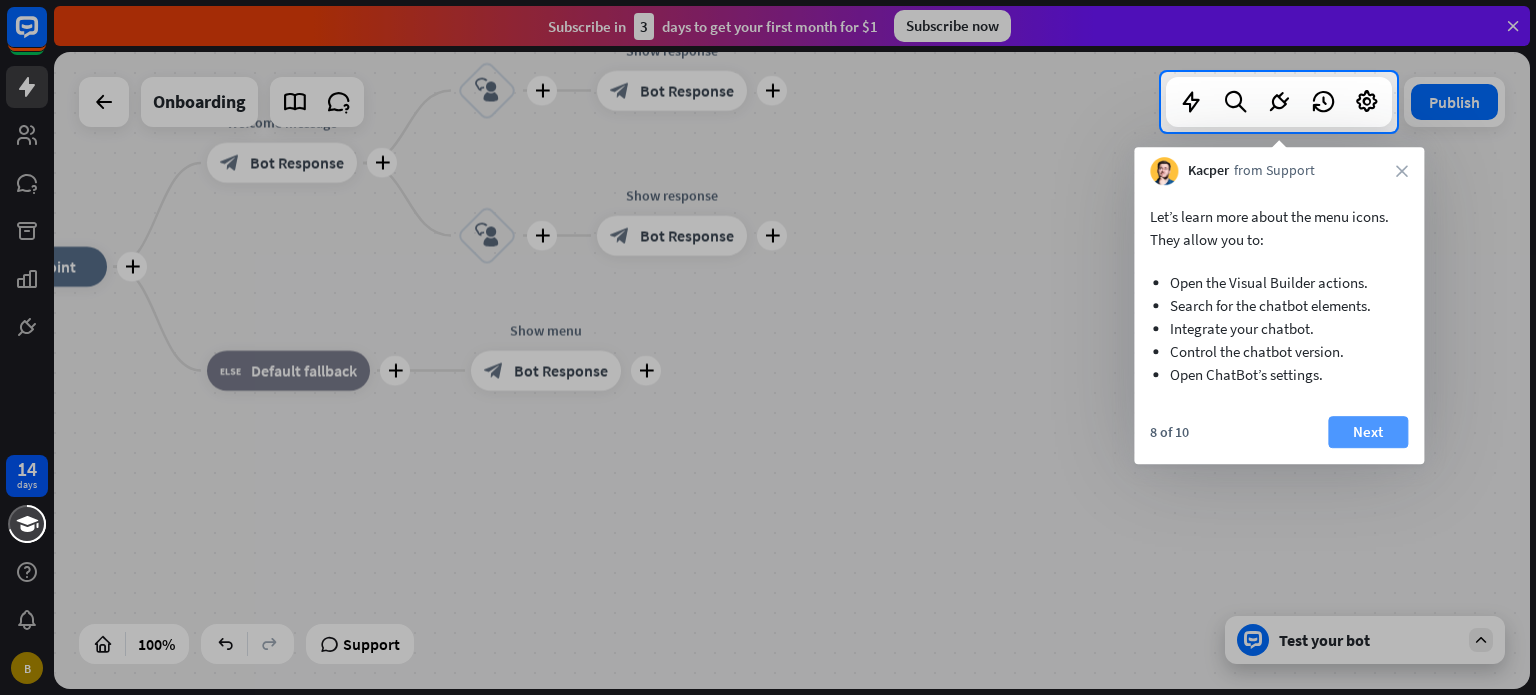 click on "Next" at bounding box center (1368, 432) 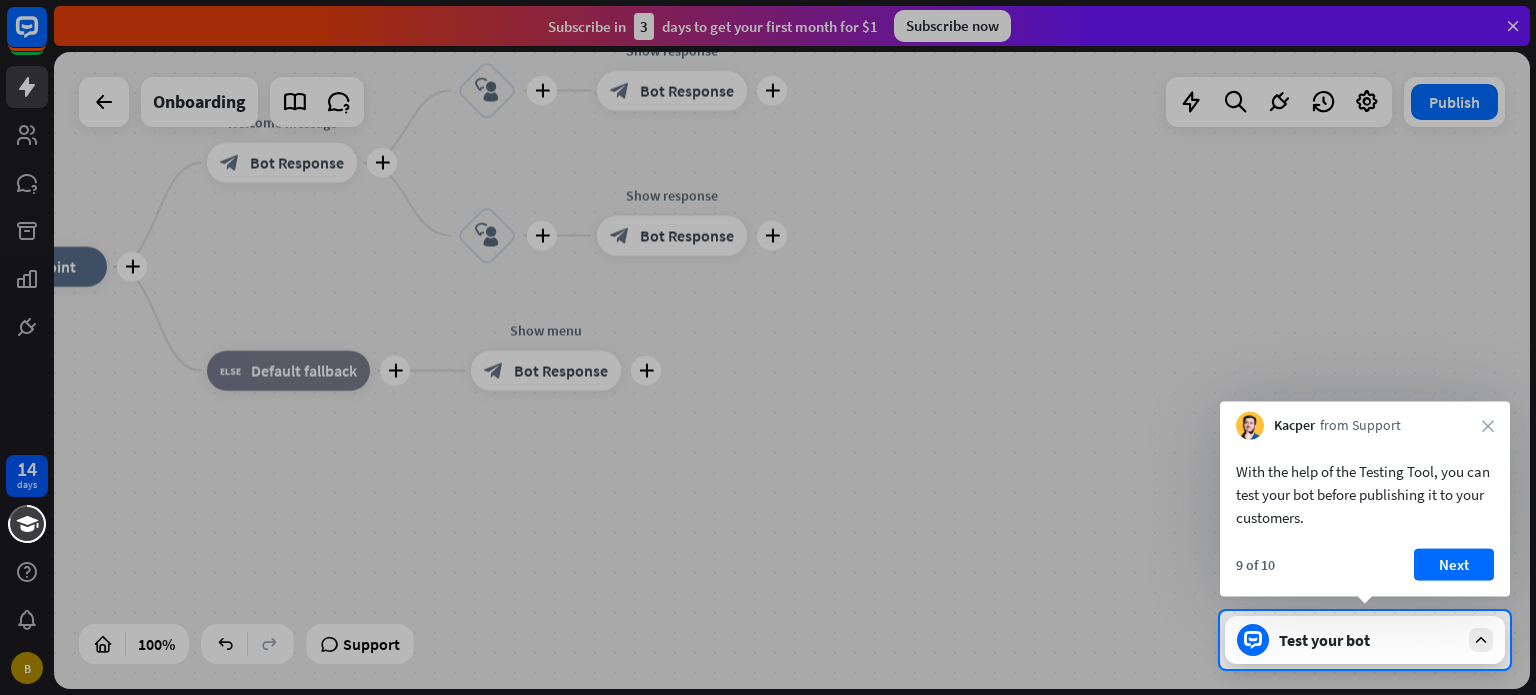 drag, startPoint x: 746, startPoint y: 339, endPoint x: 1001, endPoint y: 472, distance: 287.6004 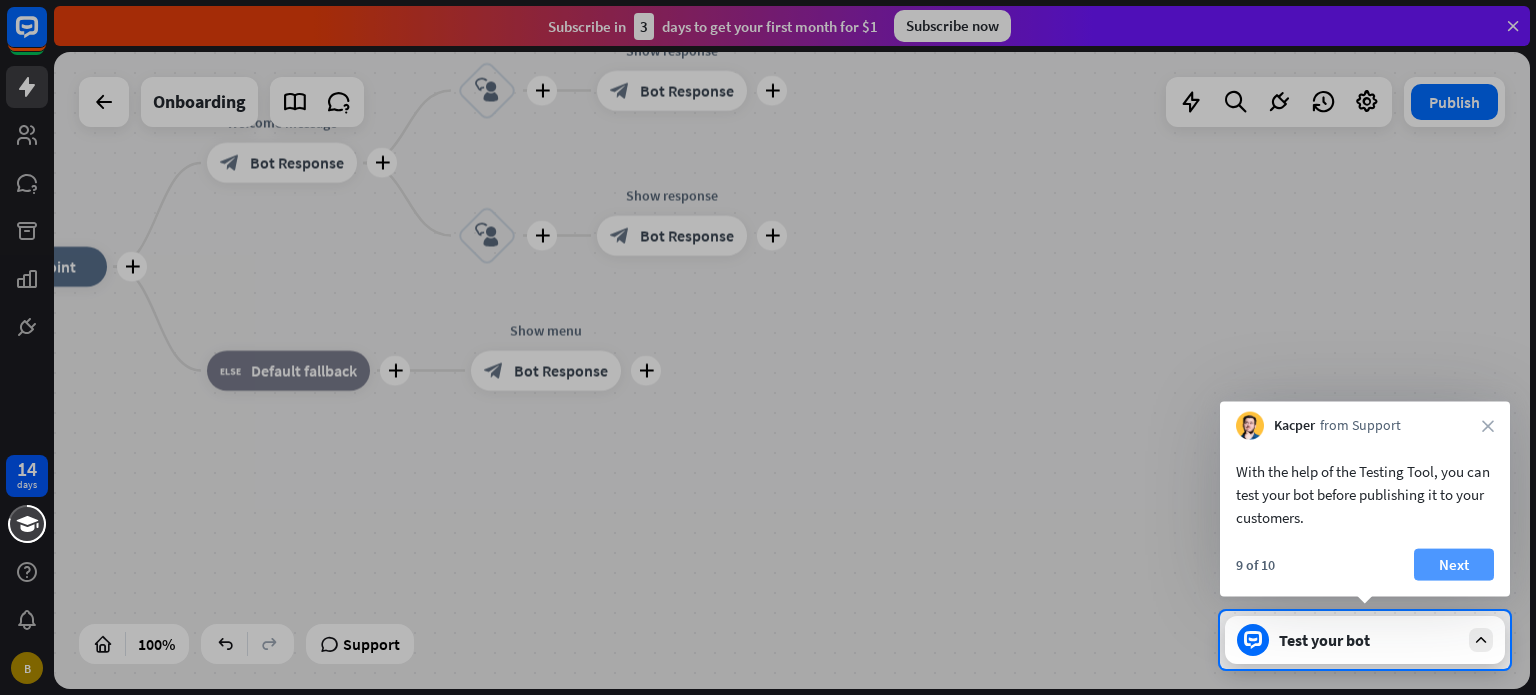 click on "Next" at bounding box center (1454, 565) 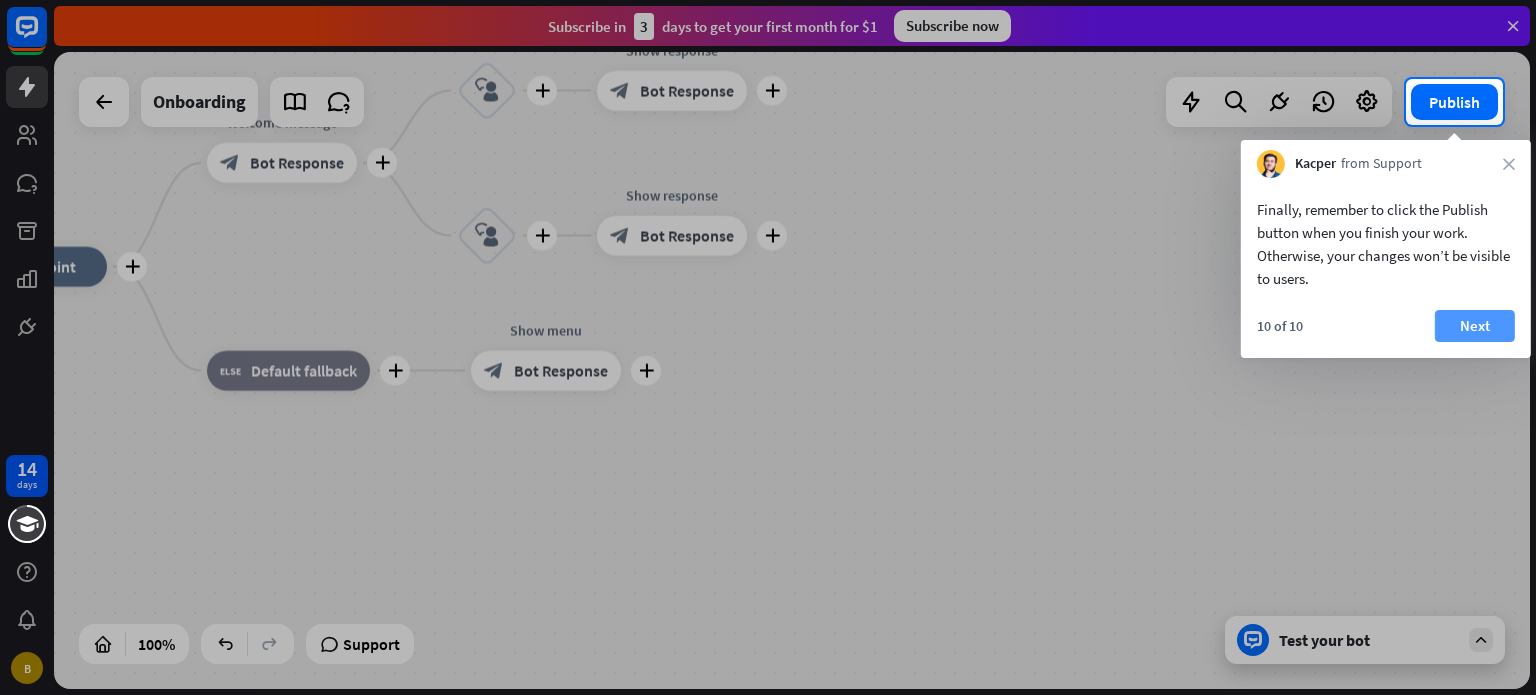 click on "Next" at bounding box center [1475, 326] 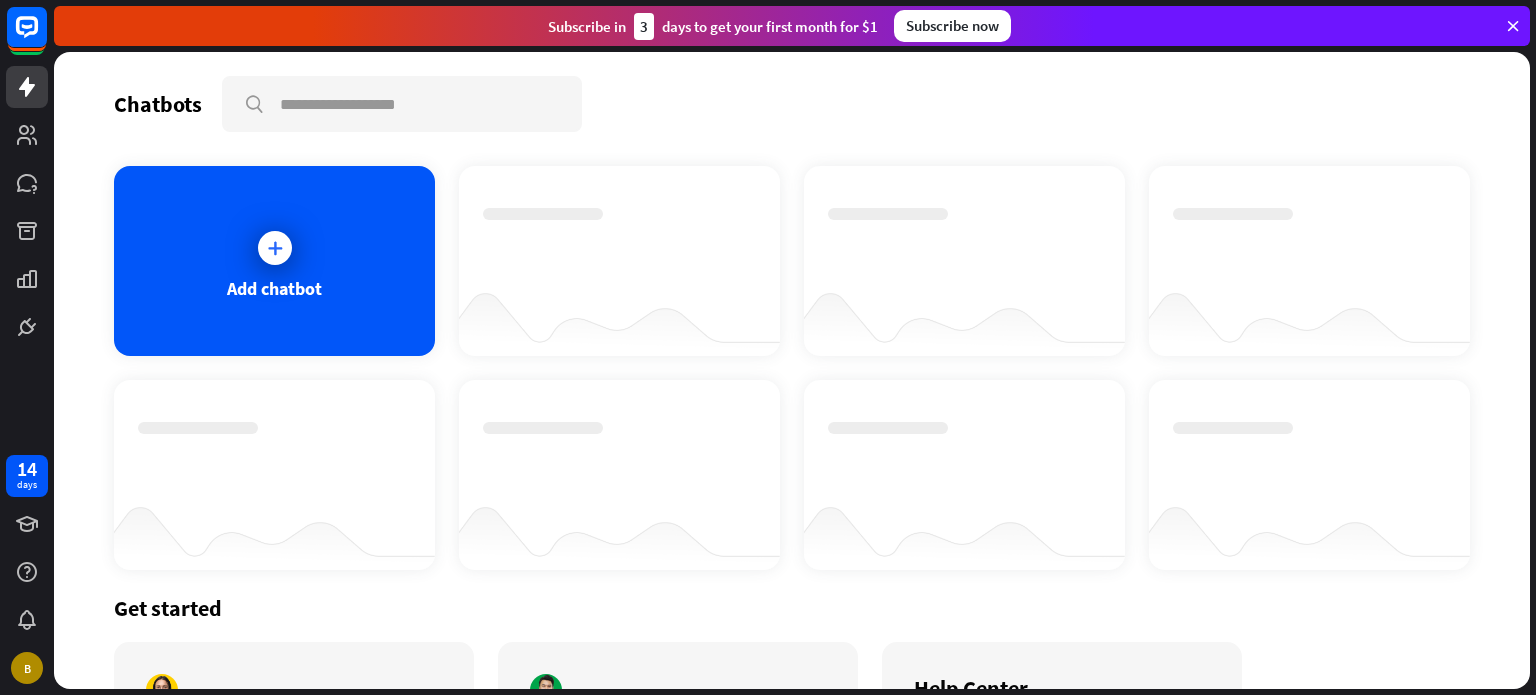 scroll, scrollTop: 196, scrollLeft: 0, axis: vertical 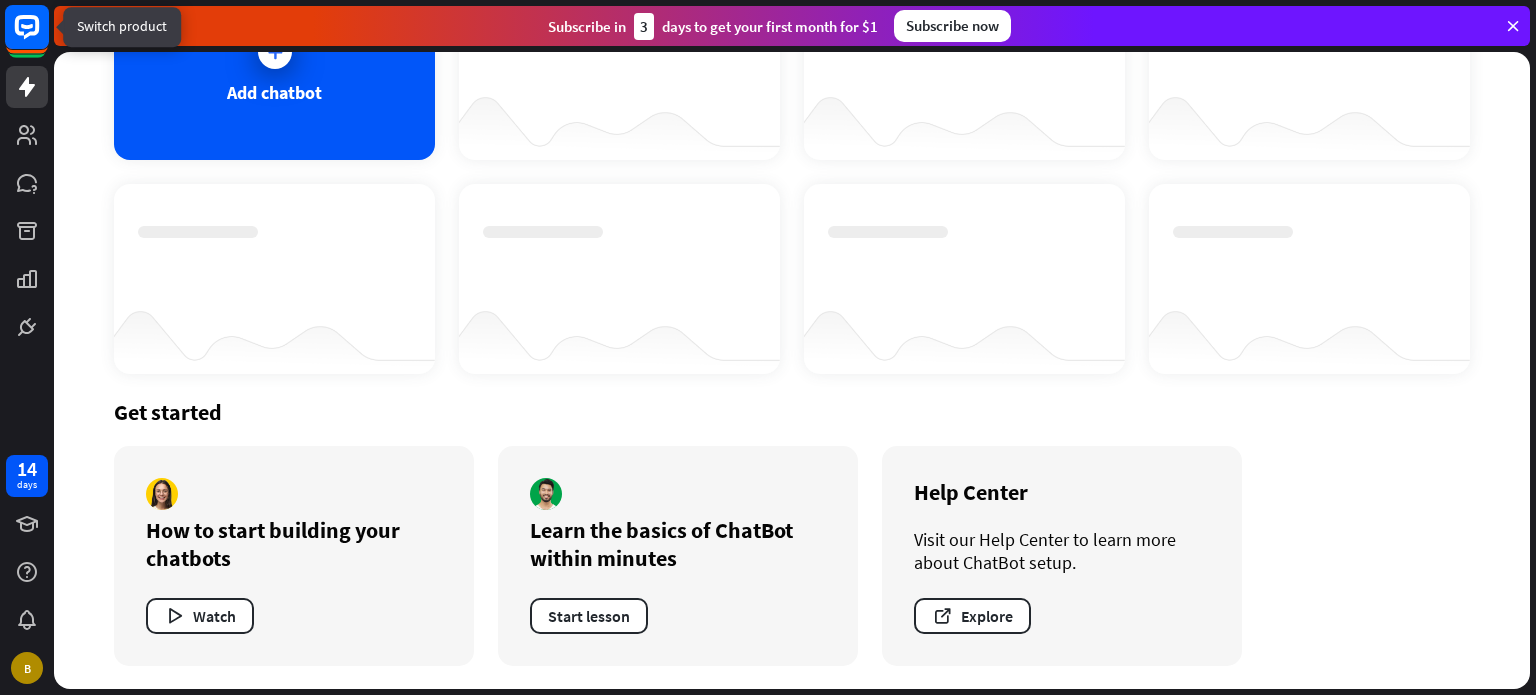click 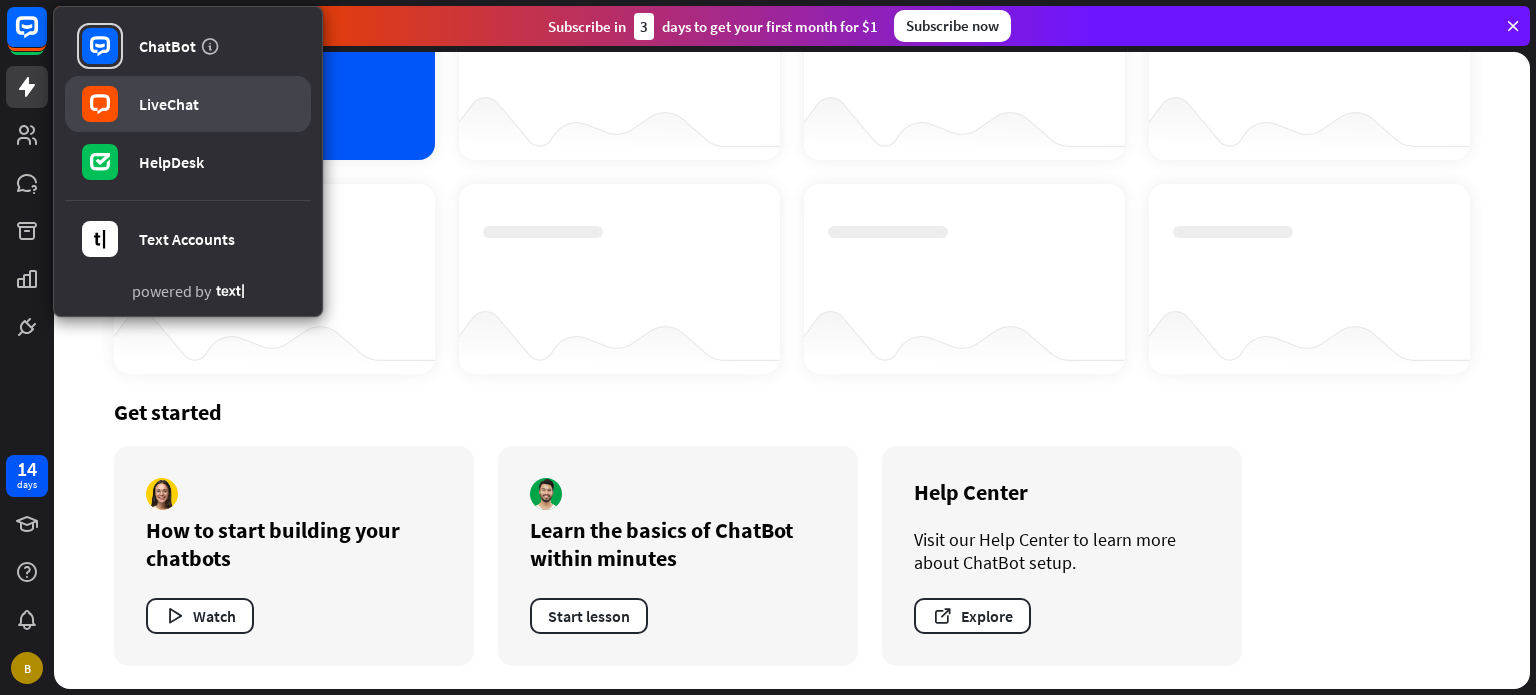 click on "LiveChat" at bounding box center [169, 104] 